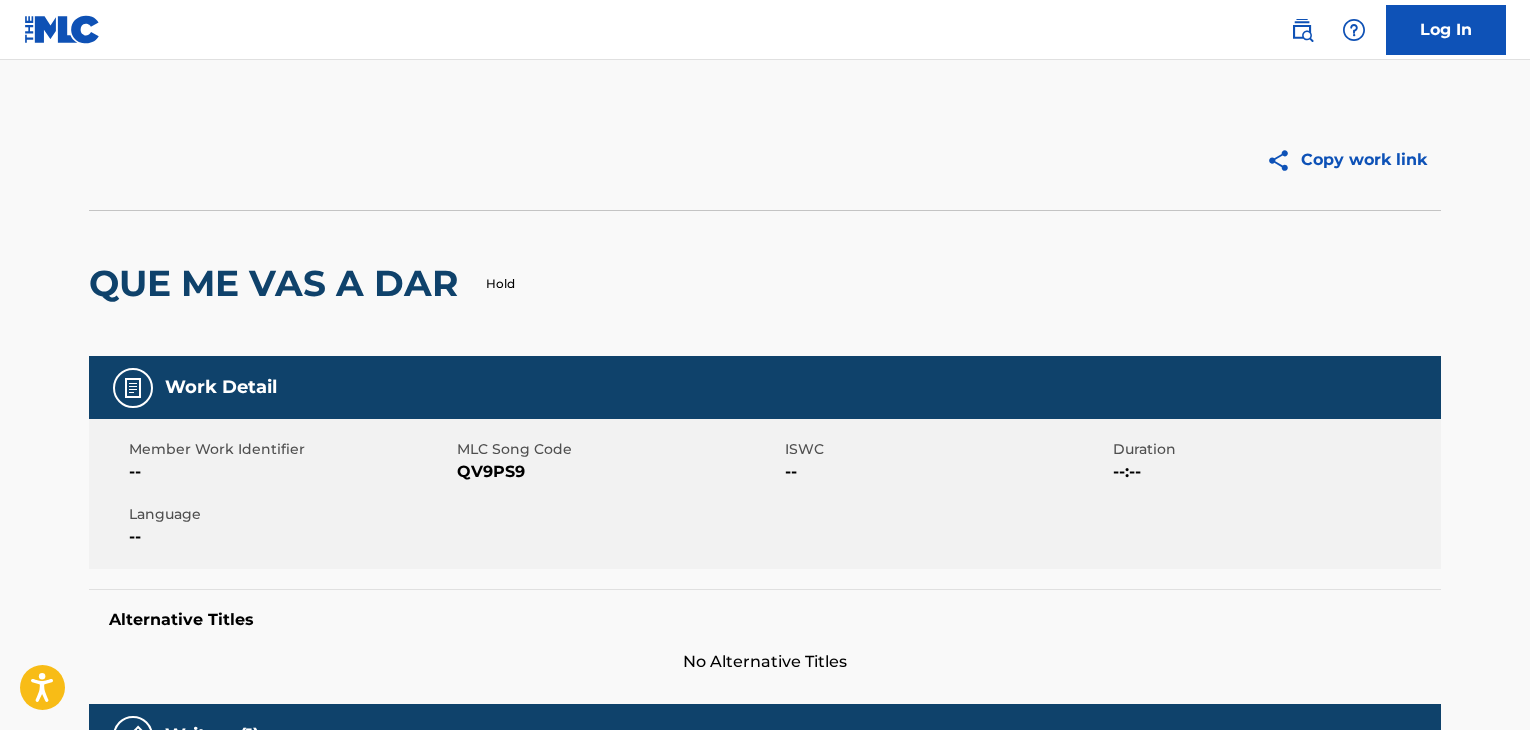 scroll, scrollTop: 0, scrollLeft: 0, axis: both 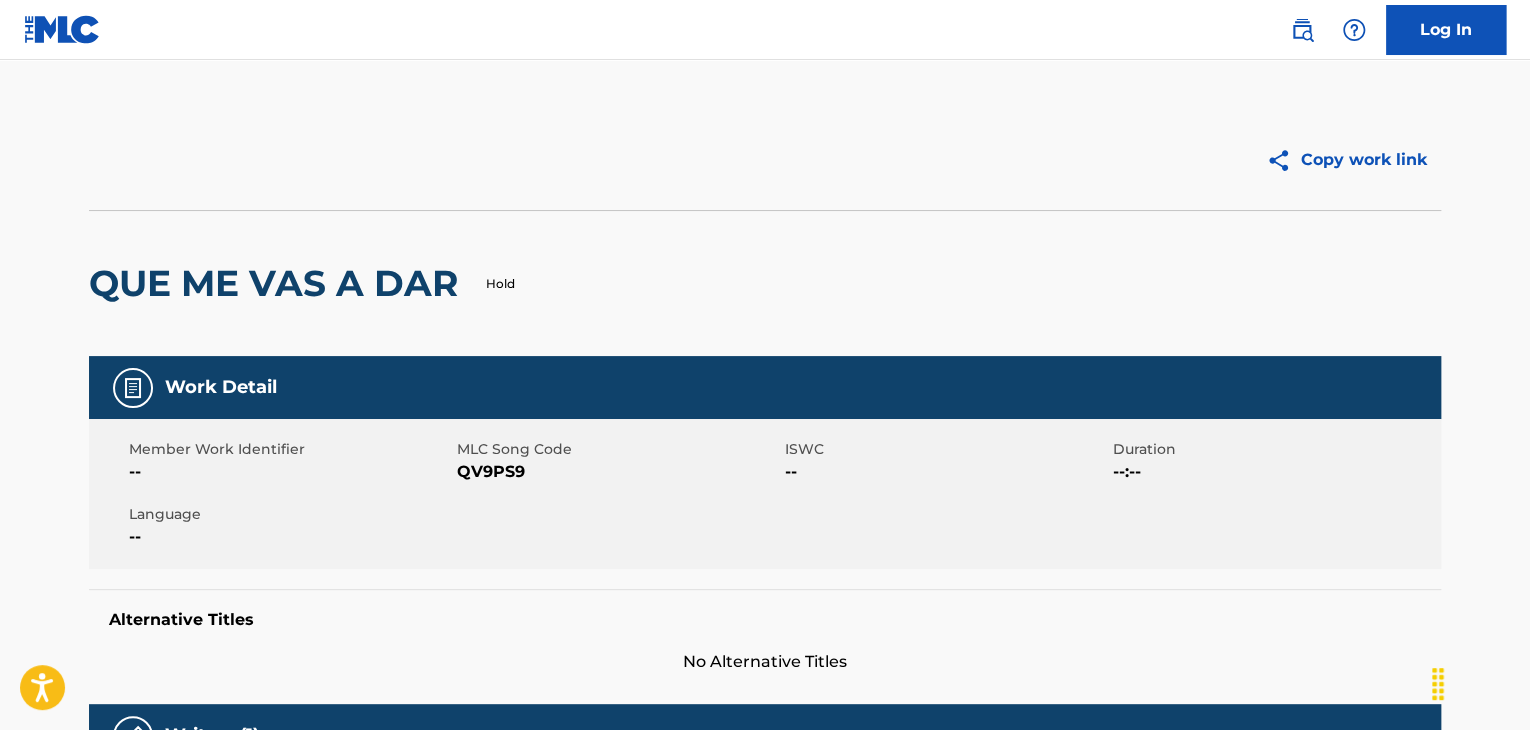 click at bounding box center [62, 29] 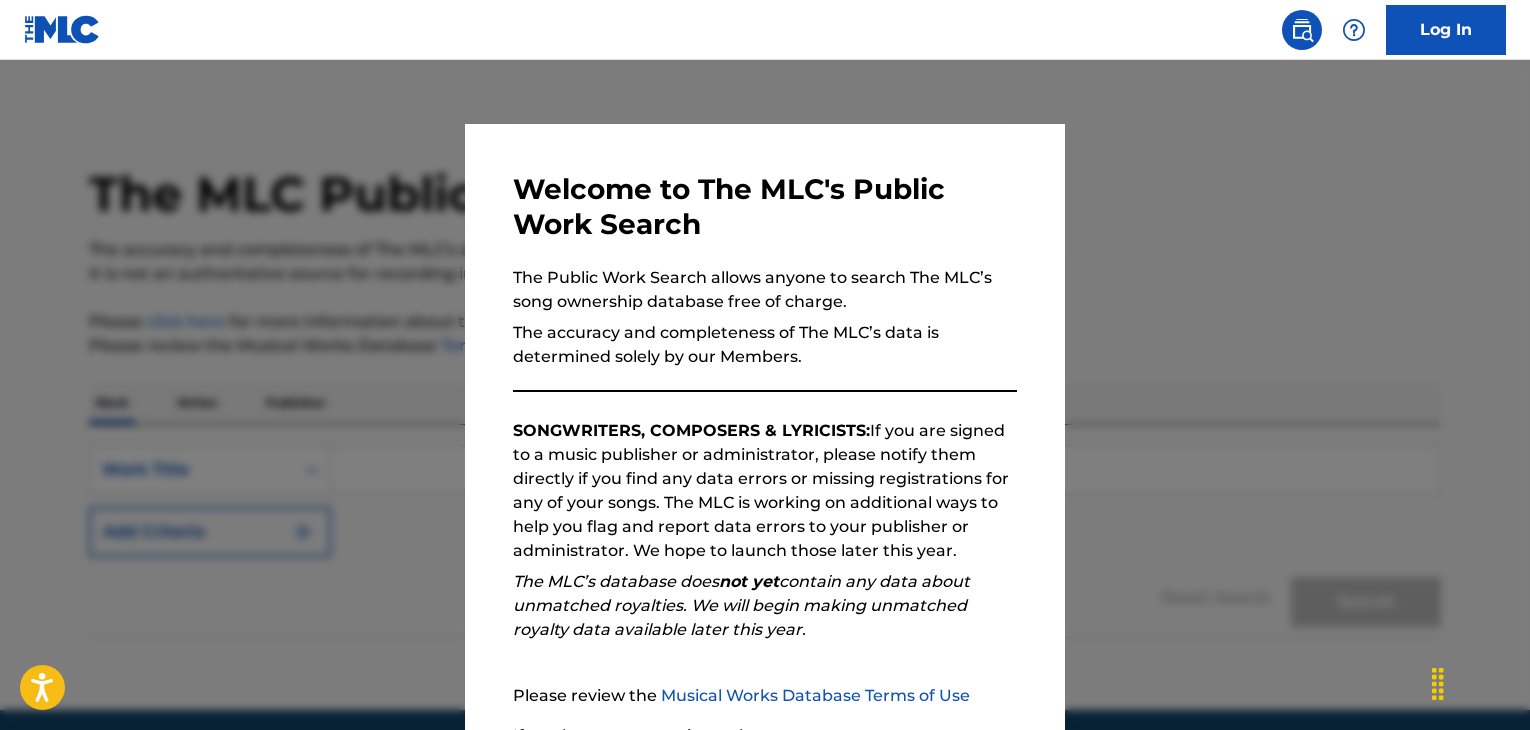 scroll, scrollTop: 0, scrollLeft: 0, axis: both 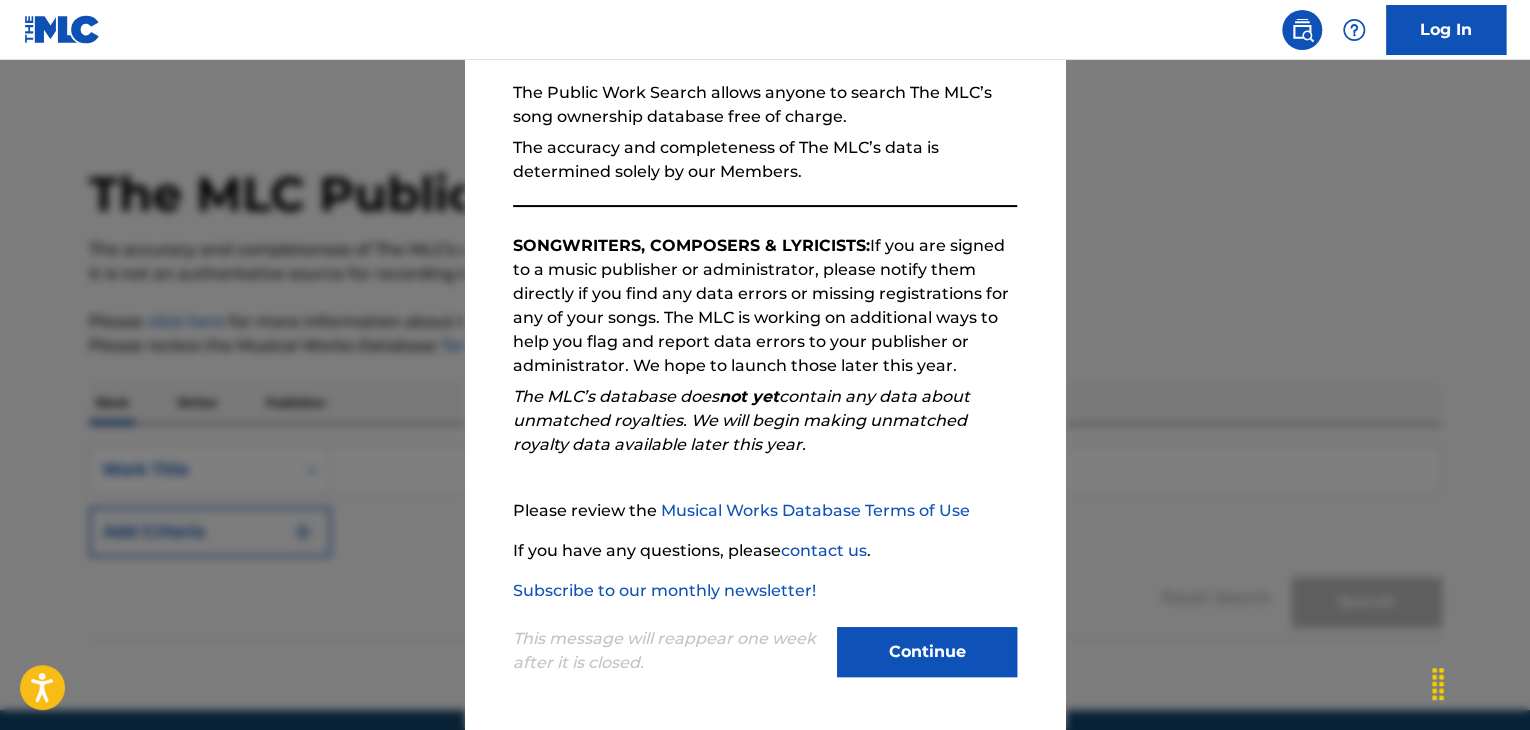 click on "Continue" at bounding box center (927, 652) 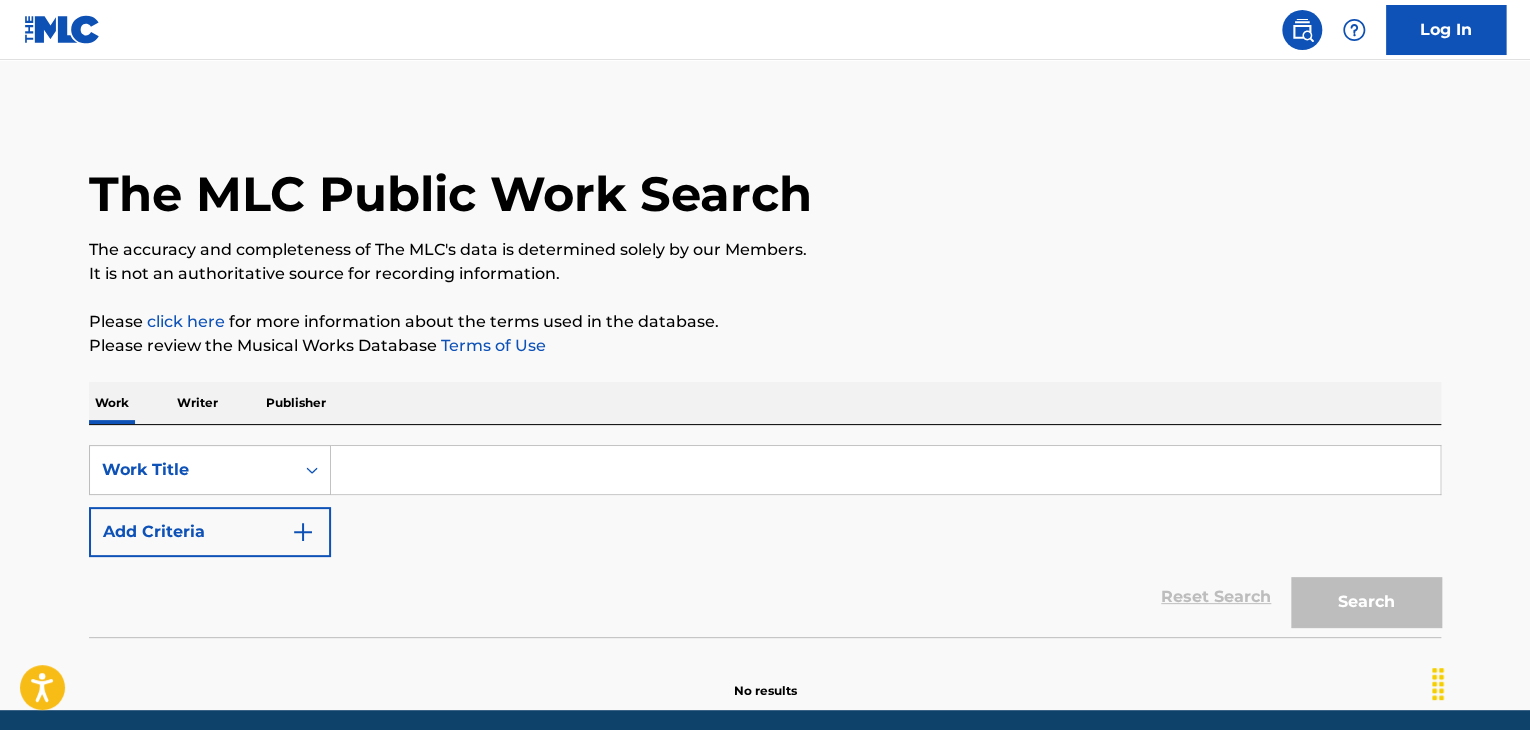 click at bounding box center [885, 470] 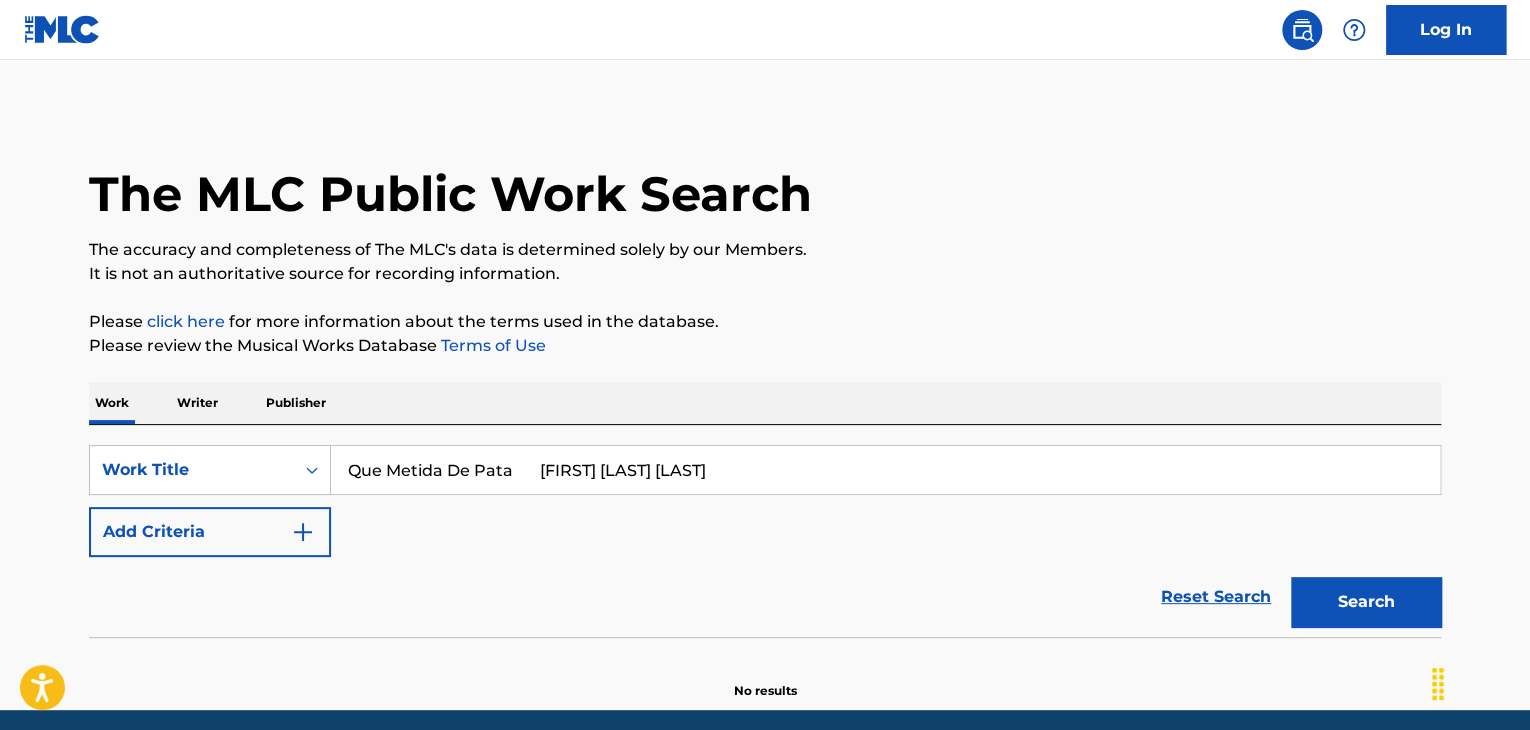 drag, startPoint x: 519, startPoint y: 474, endPoint x: 1344, endPoint y: 530, distance: 826.89844 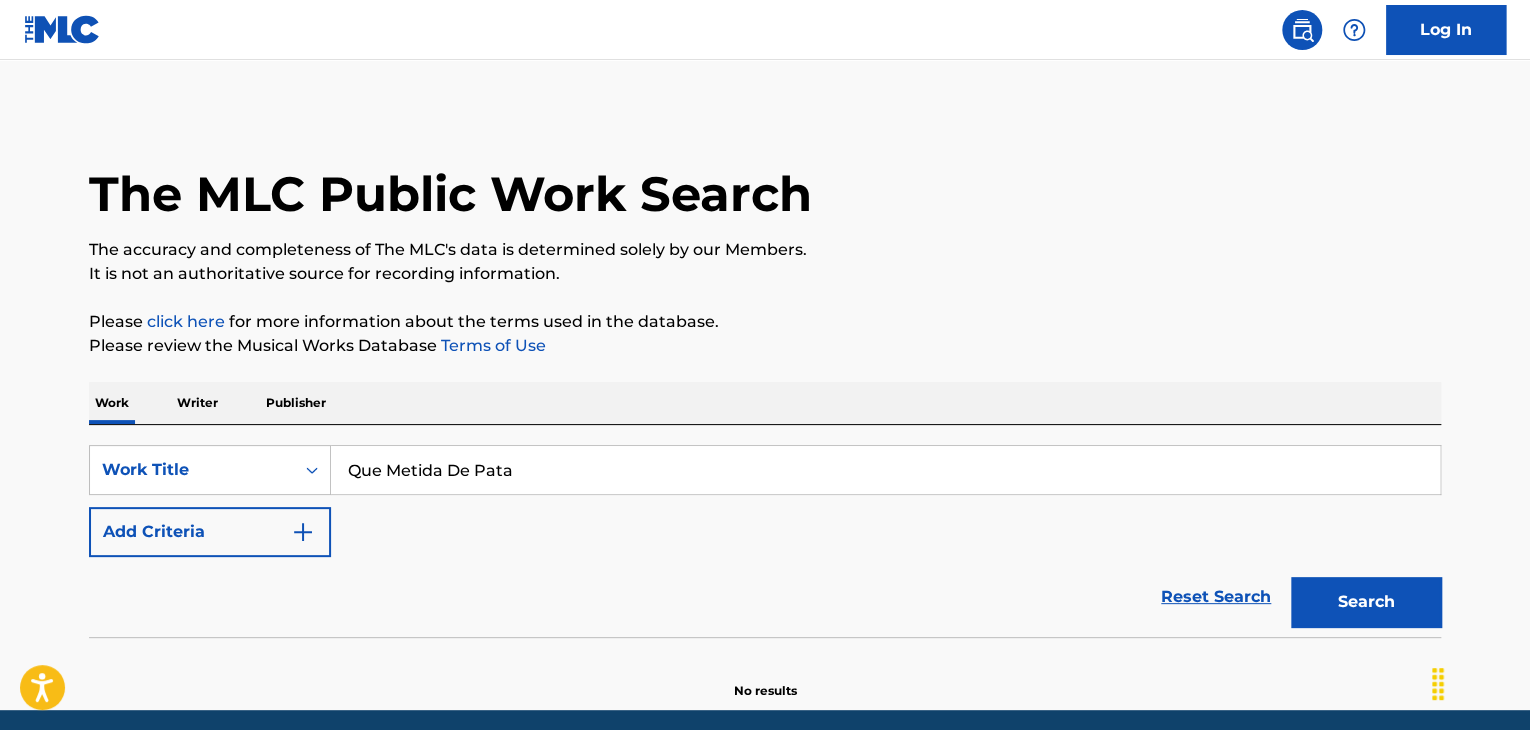 type on "Que Metida De Pata" 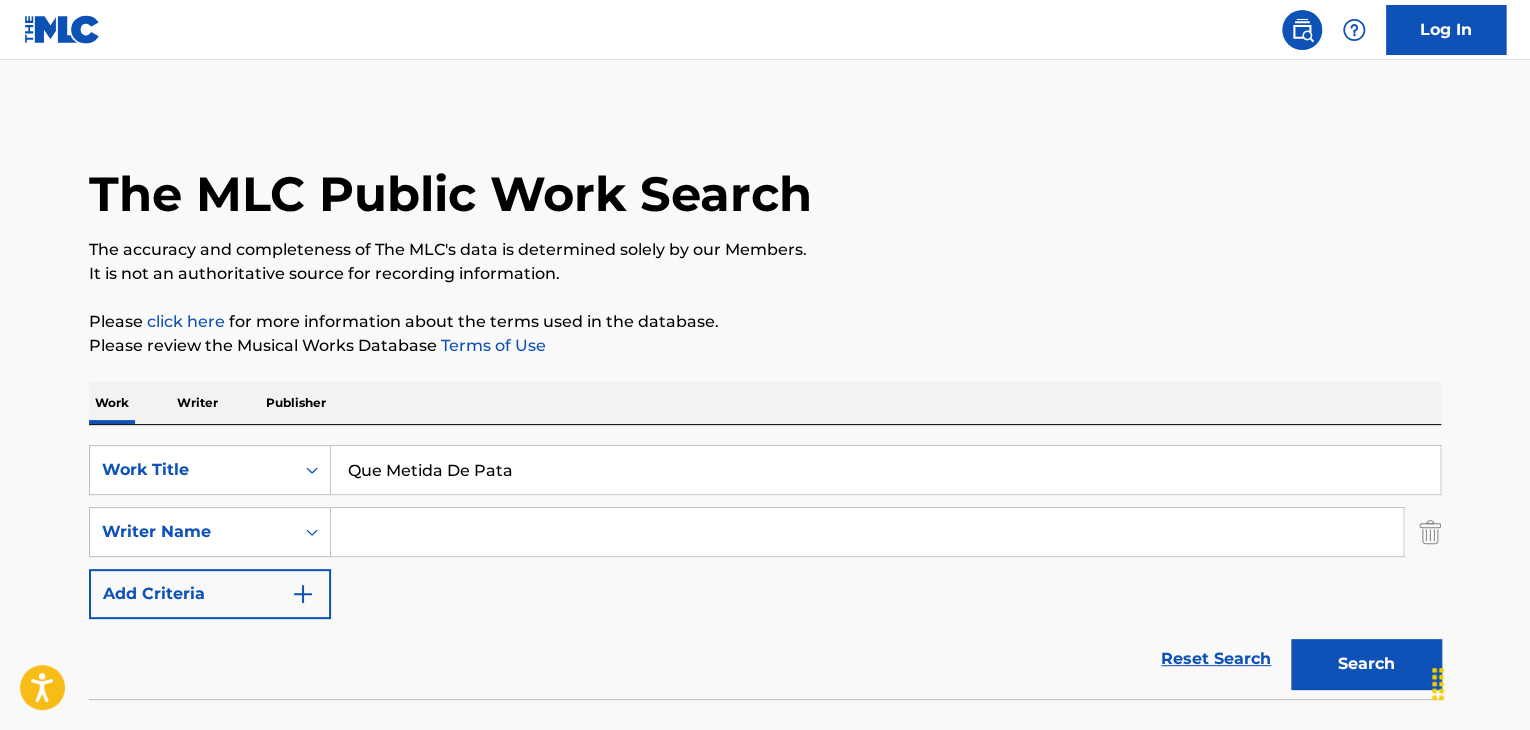 click at bounding box center (867, 532) 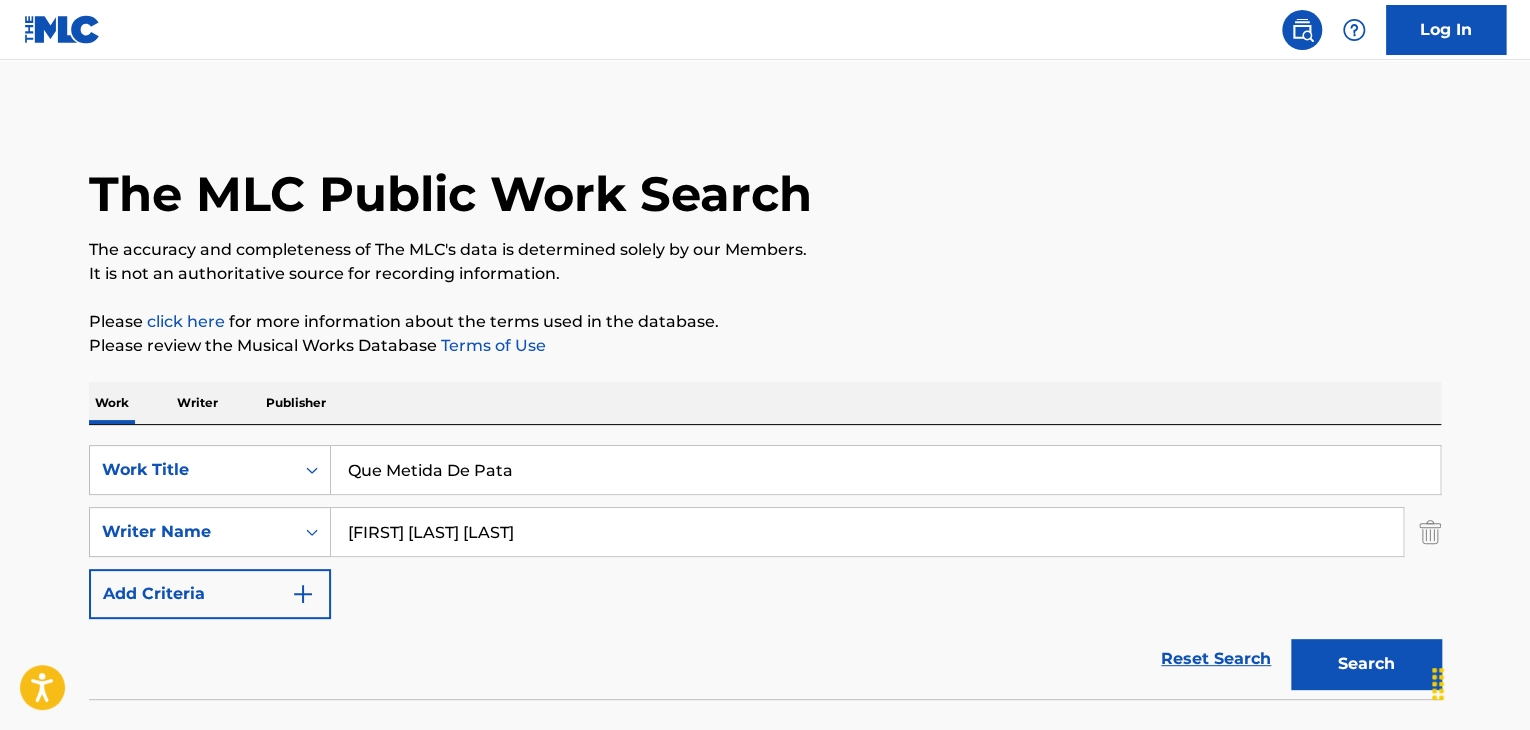 click on "Search" at bounding box center [1366, 664] 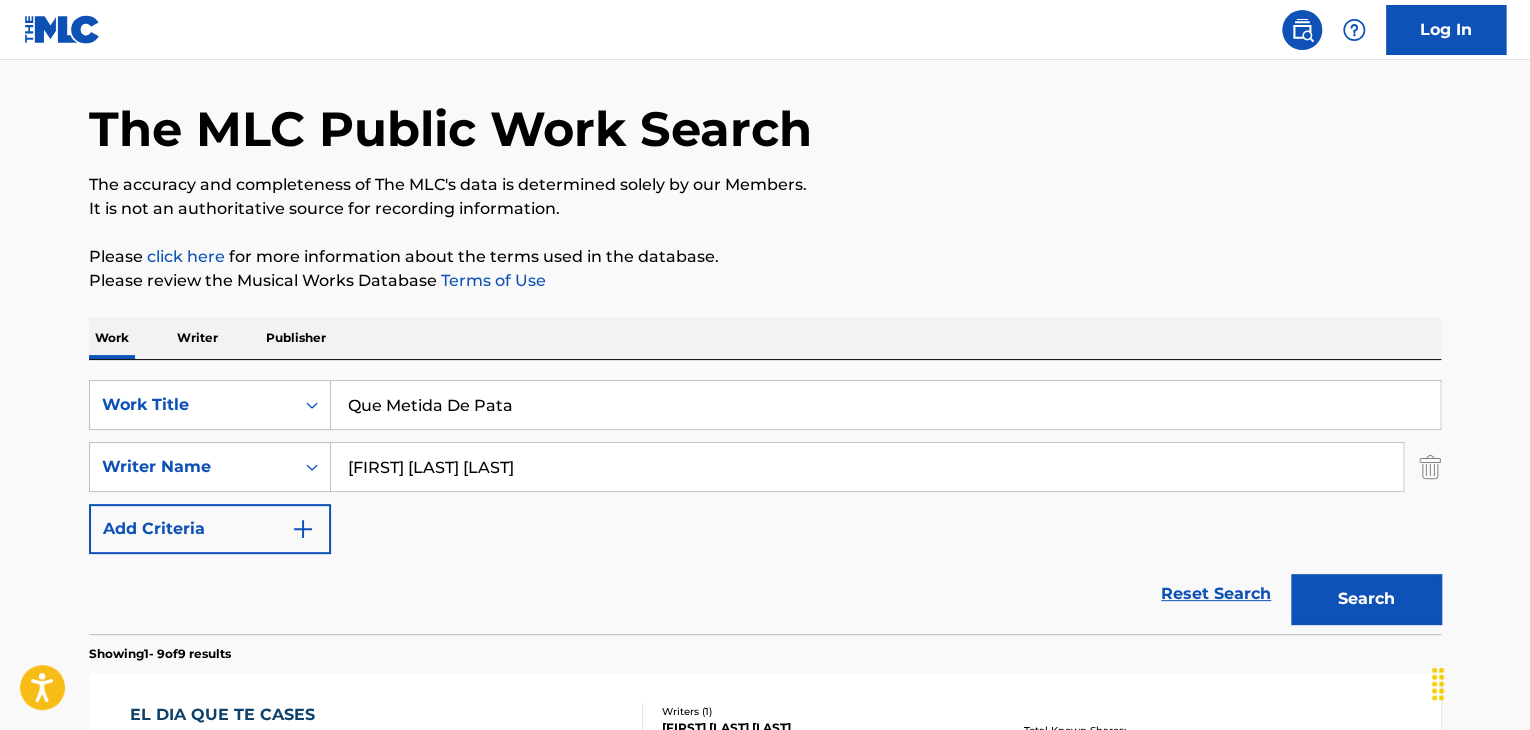 scroll, scrollTop: 200, scrollLeft: 0, axis: vertical 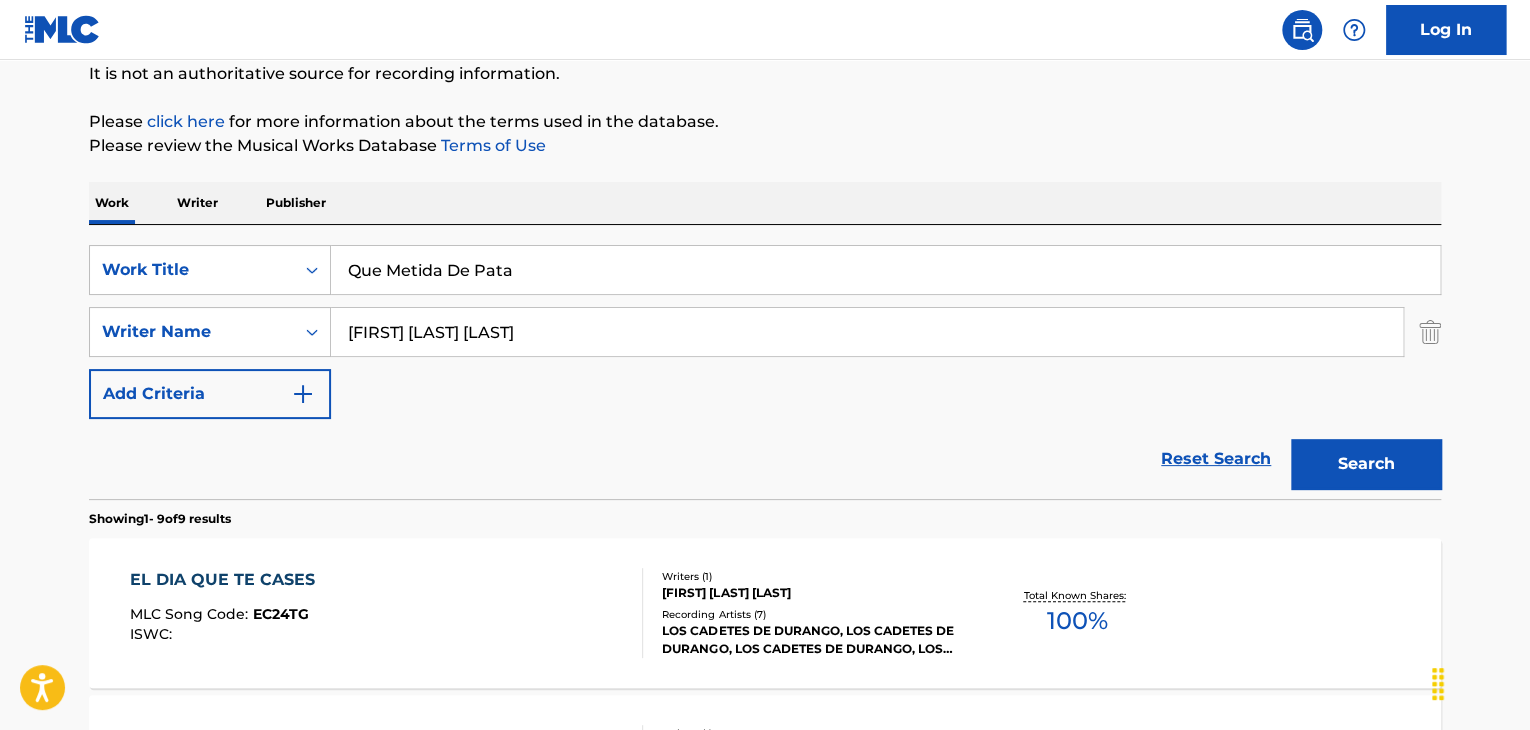 drag, startPoint x: 496, startPoint y: 333, endPoint x: 409, endPoint y: 340, distance: 87.28116 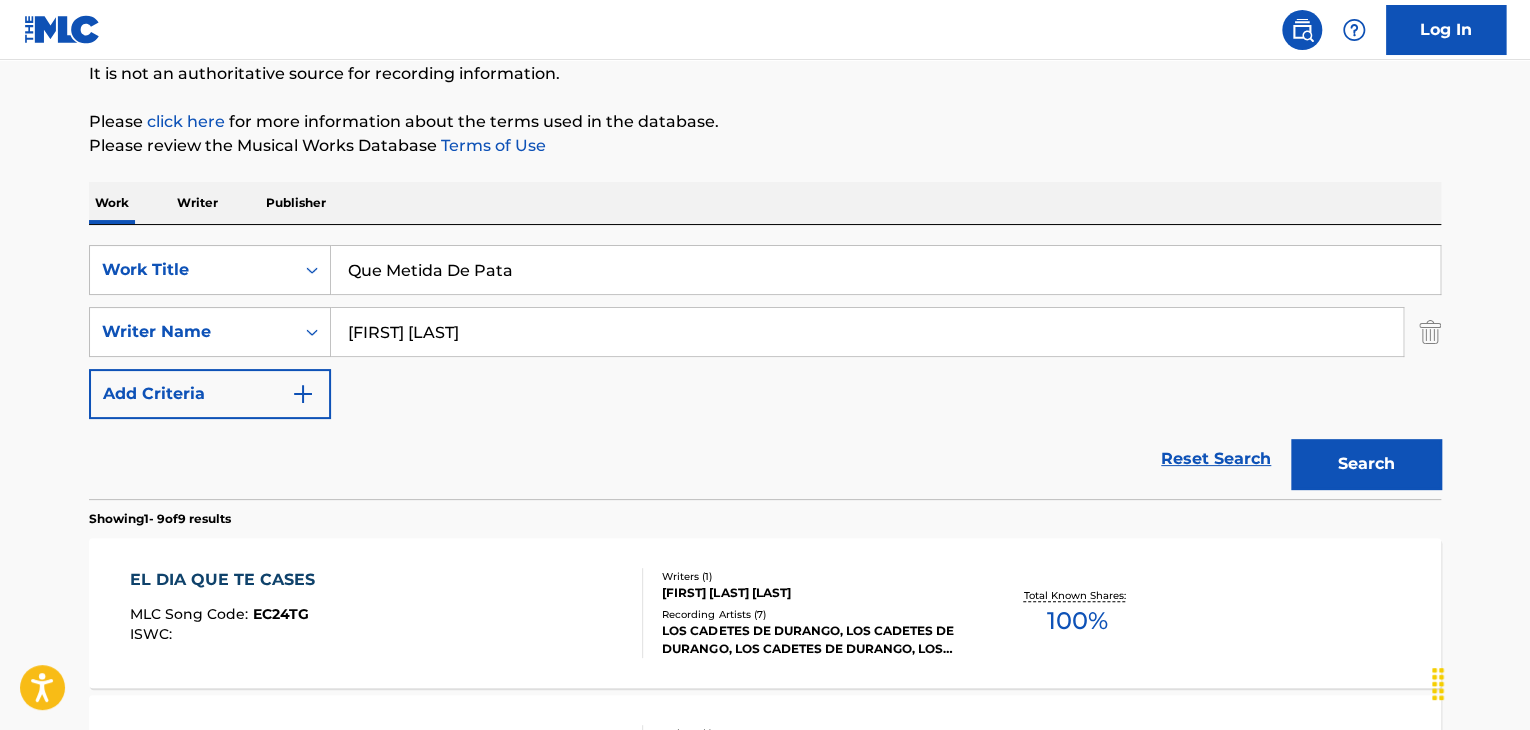 type on "[FIRST] [LAST]" 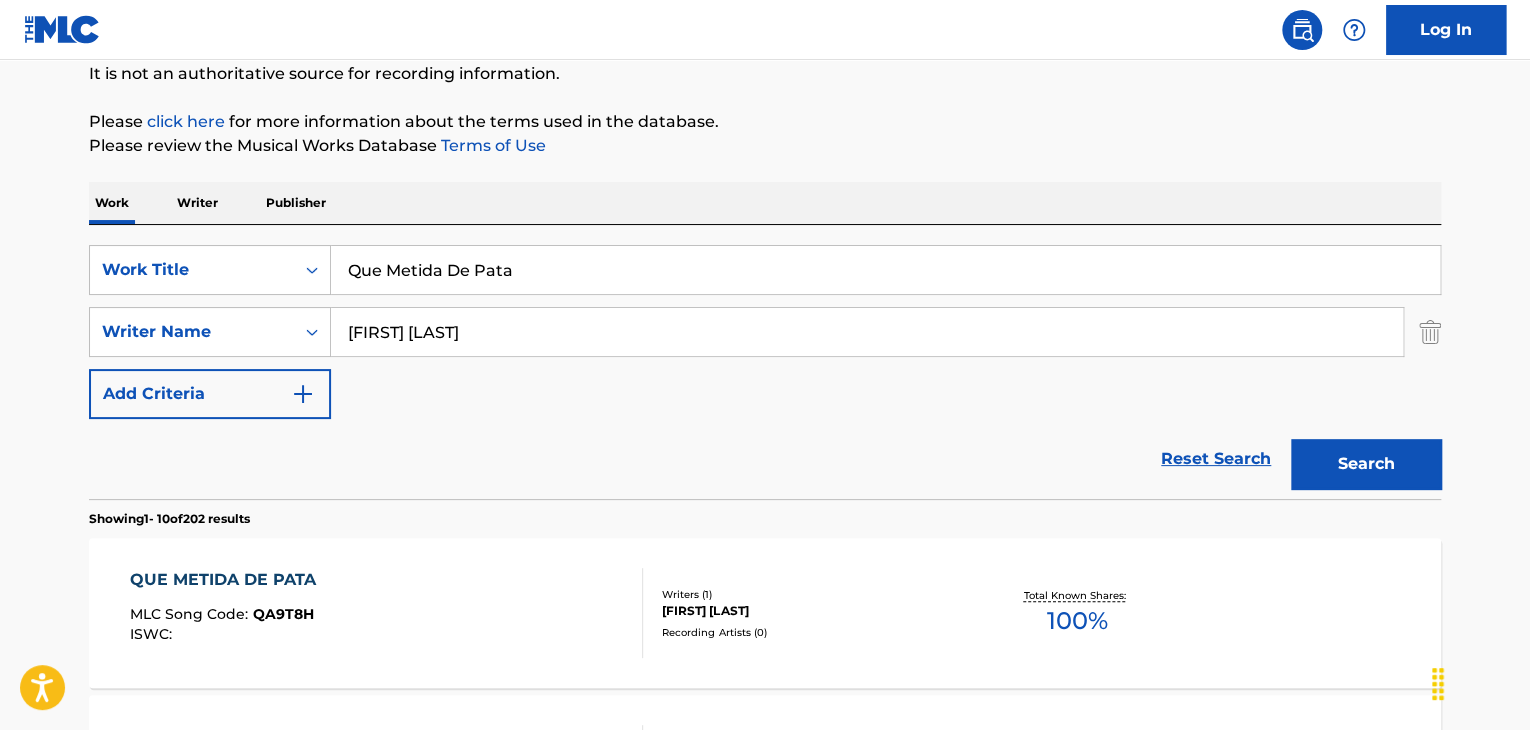 click on "SearchWithCriteria51e8a89e-fdcf-48eb-9c71-2f8987f80b48 Work Title Que Metida De Pata SearchWithCriteria0c92f47e-4fdb-4666-b5ea-20fe5f32acf5 Writer Name [FIRST] [LAST] Add Criteria" at bounding box center (765, 332) 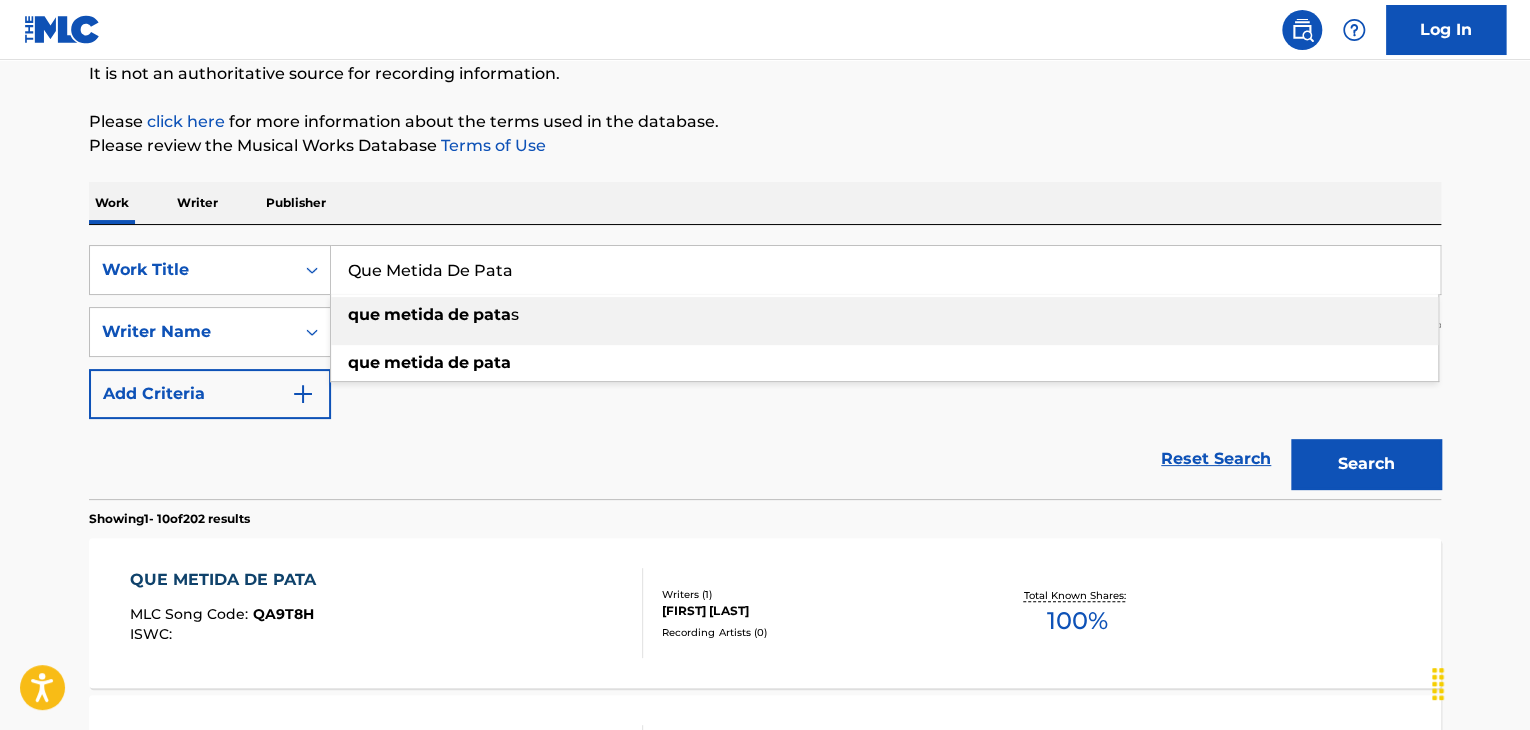 drag, startPoint x: 550, startPoint y: 258, endPoint x: 166, endPoint y: 237, distance: 384.5738 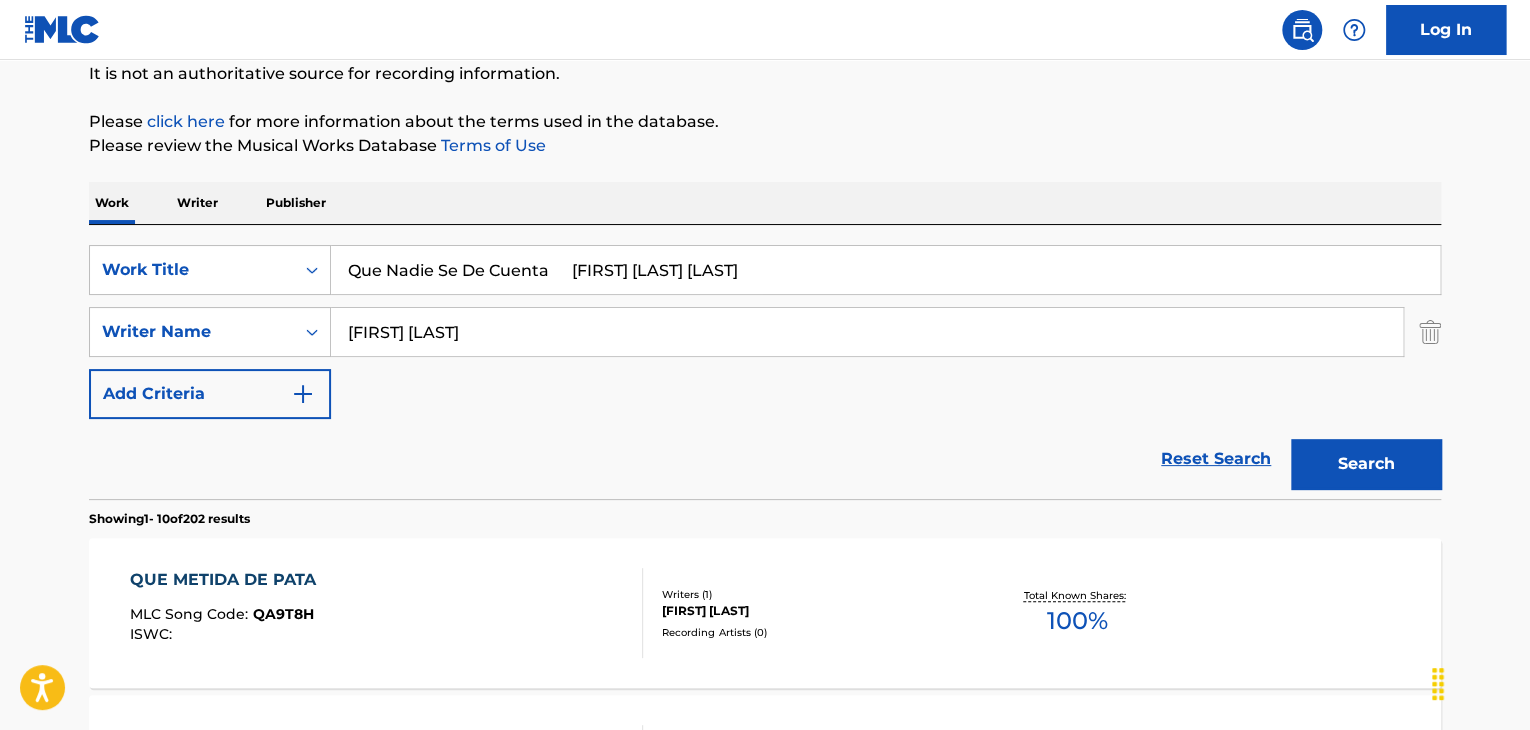 drag, startPoint x: 688, startPoint y: 262, endPoint x: 1048, endPoint y: 284, distance: 360.6716 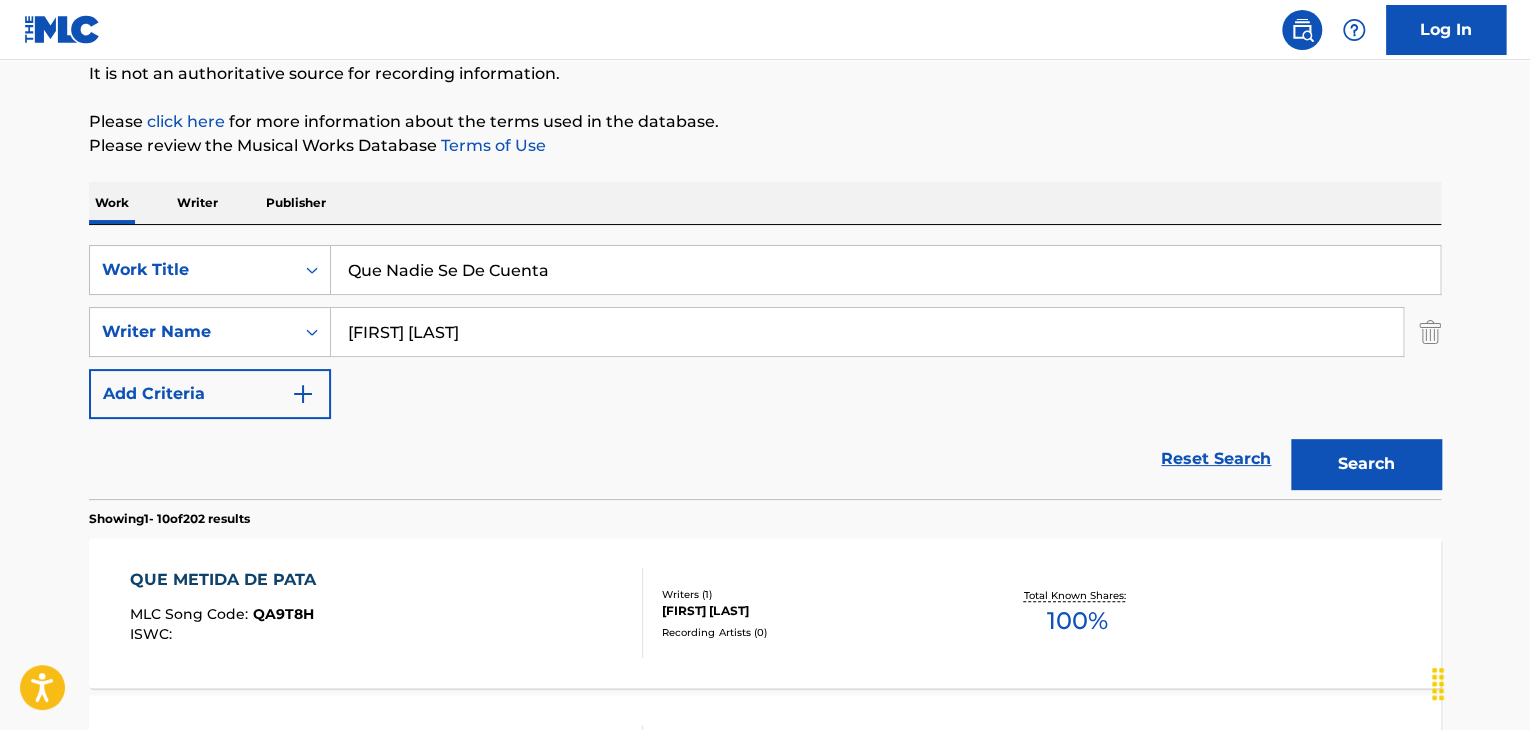 type on "Que Nadie Se De Cuenta" 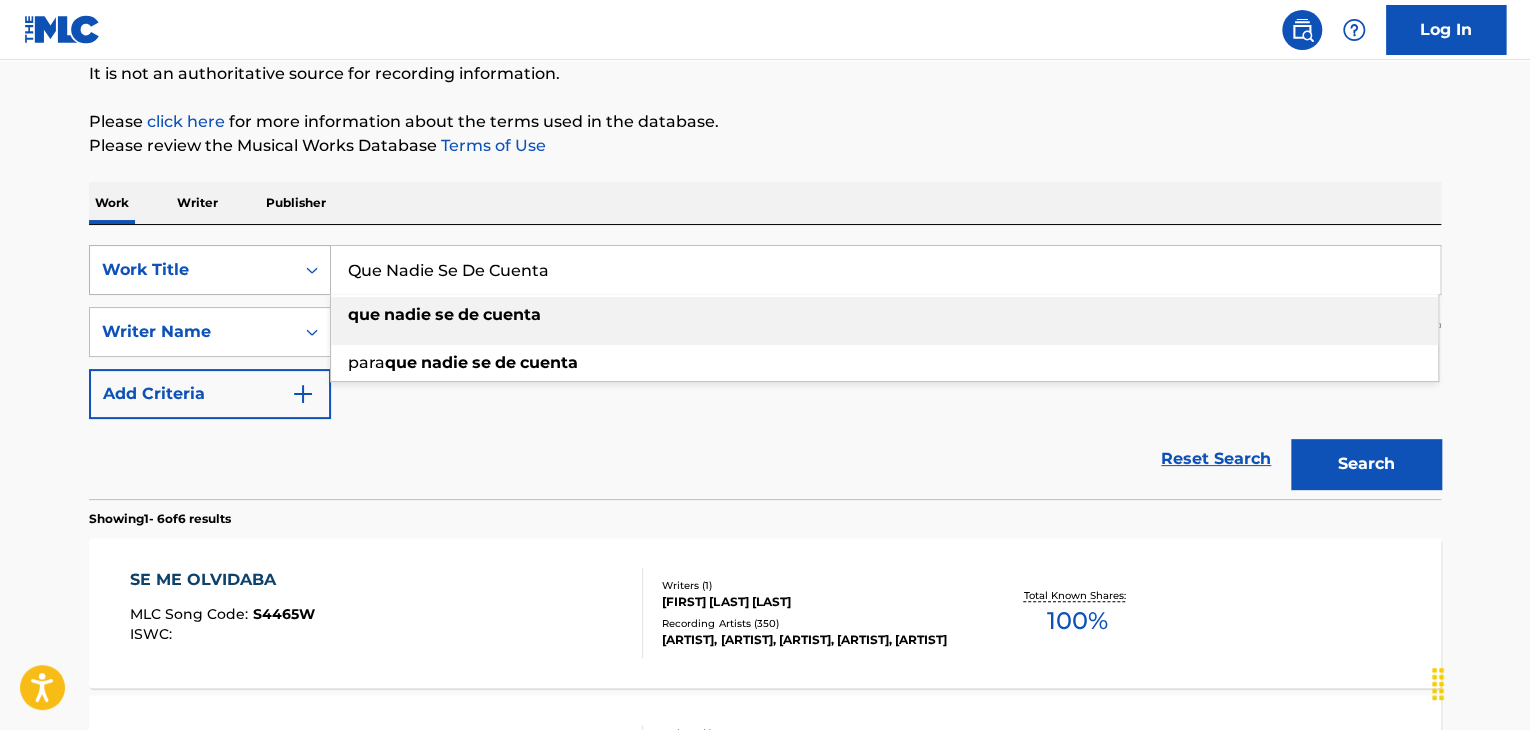 drag, startPoint x: 587, startPoint y: 283, endPoint x: 267, endPoint y: 277, distance: 320.05624 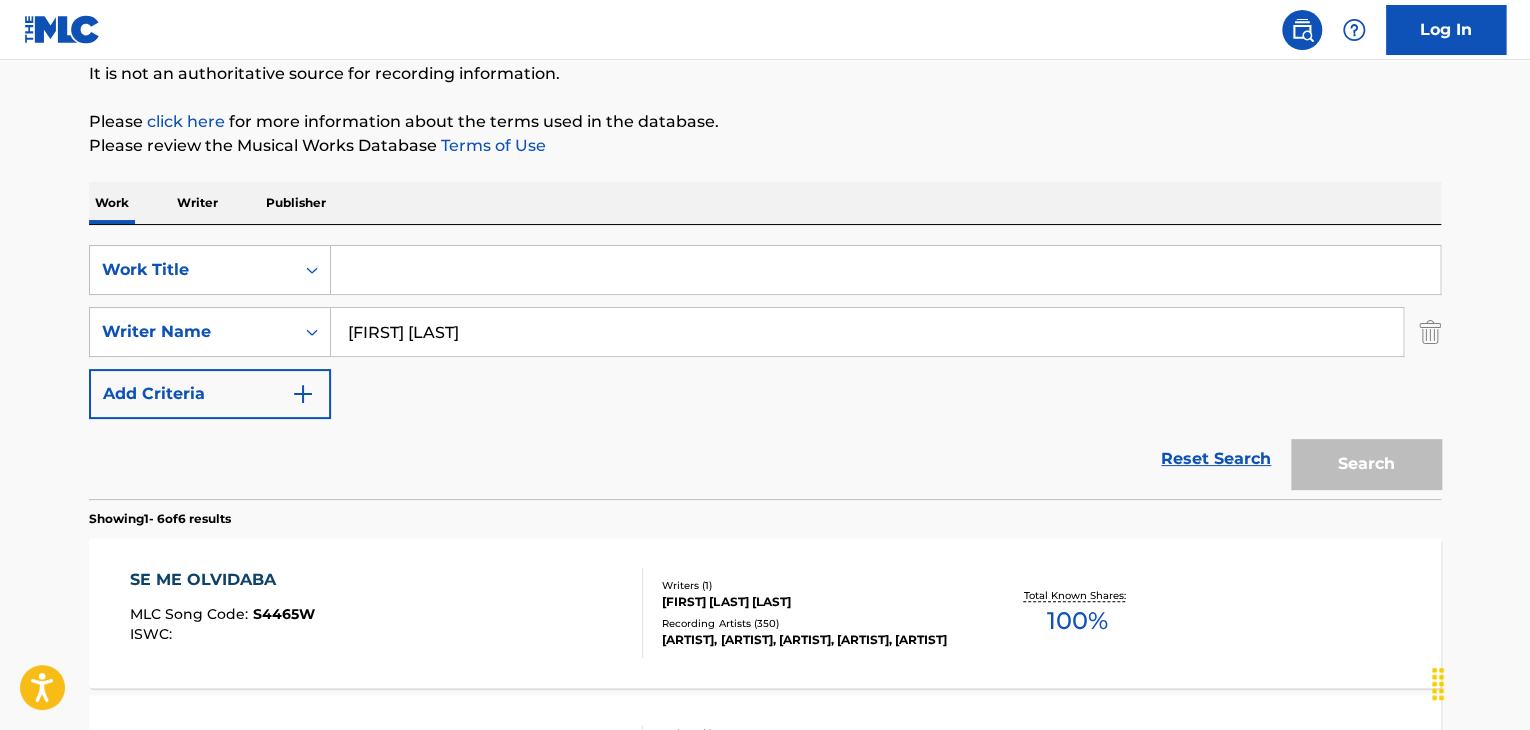 paste on "Que Nadie Se De Cuenta" 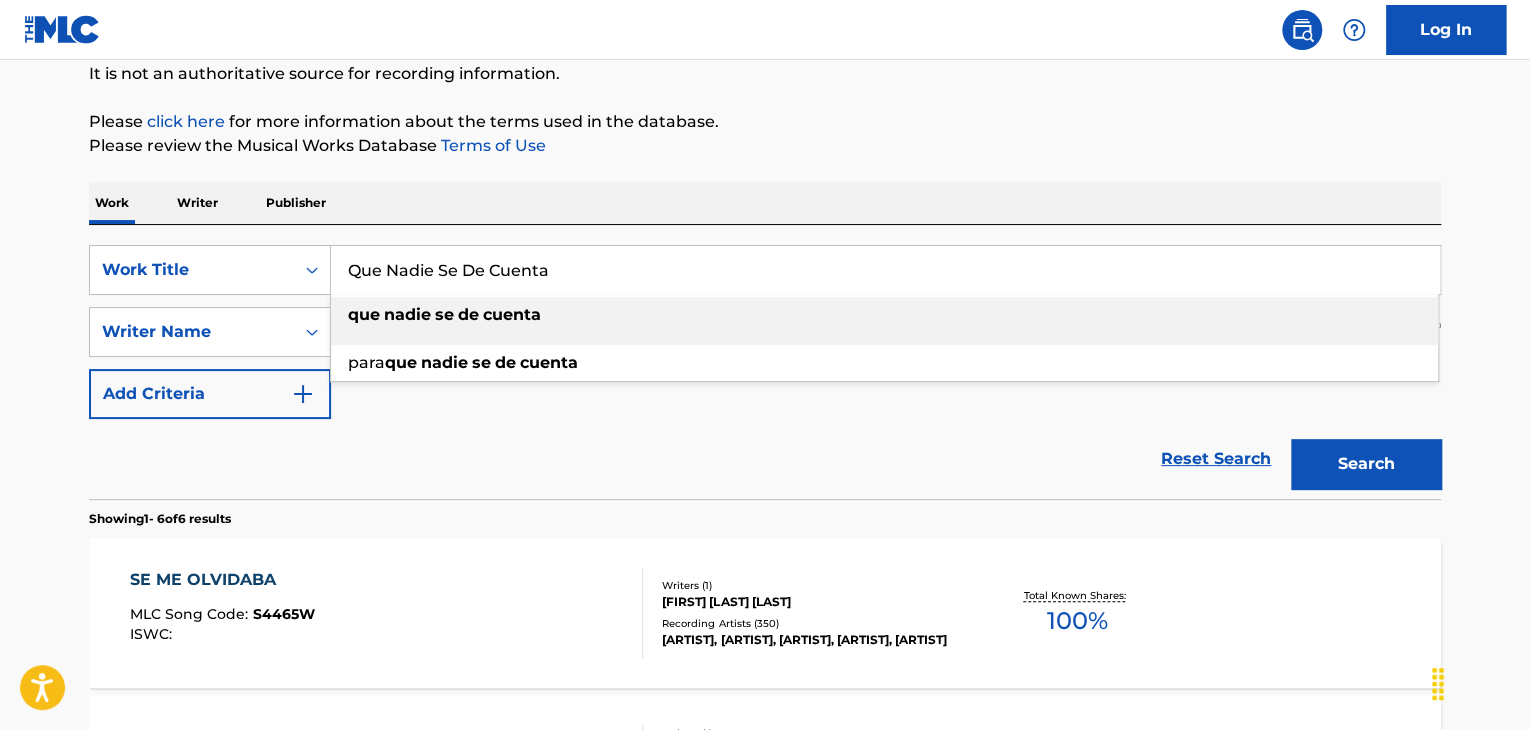 drag, startPoint x: 583, startPoint y: 309, endPoint x: 772, endPoint y: 322, distance: 189.44656 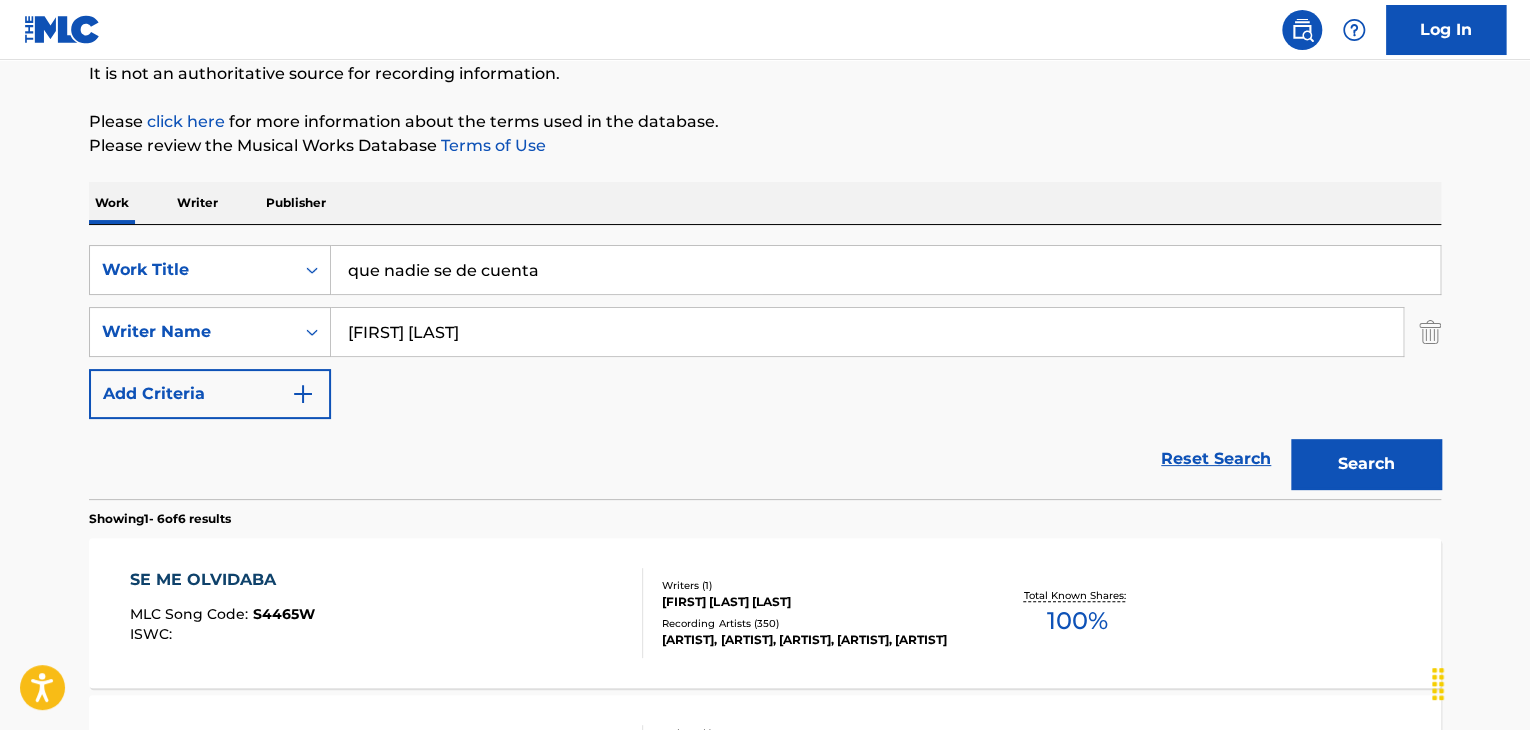click on "Search" at bounding box center (1366, 464) 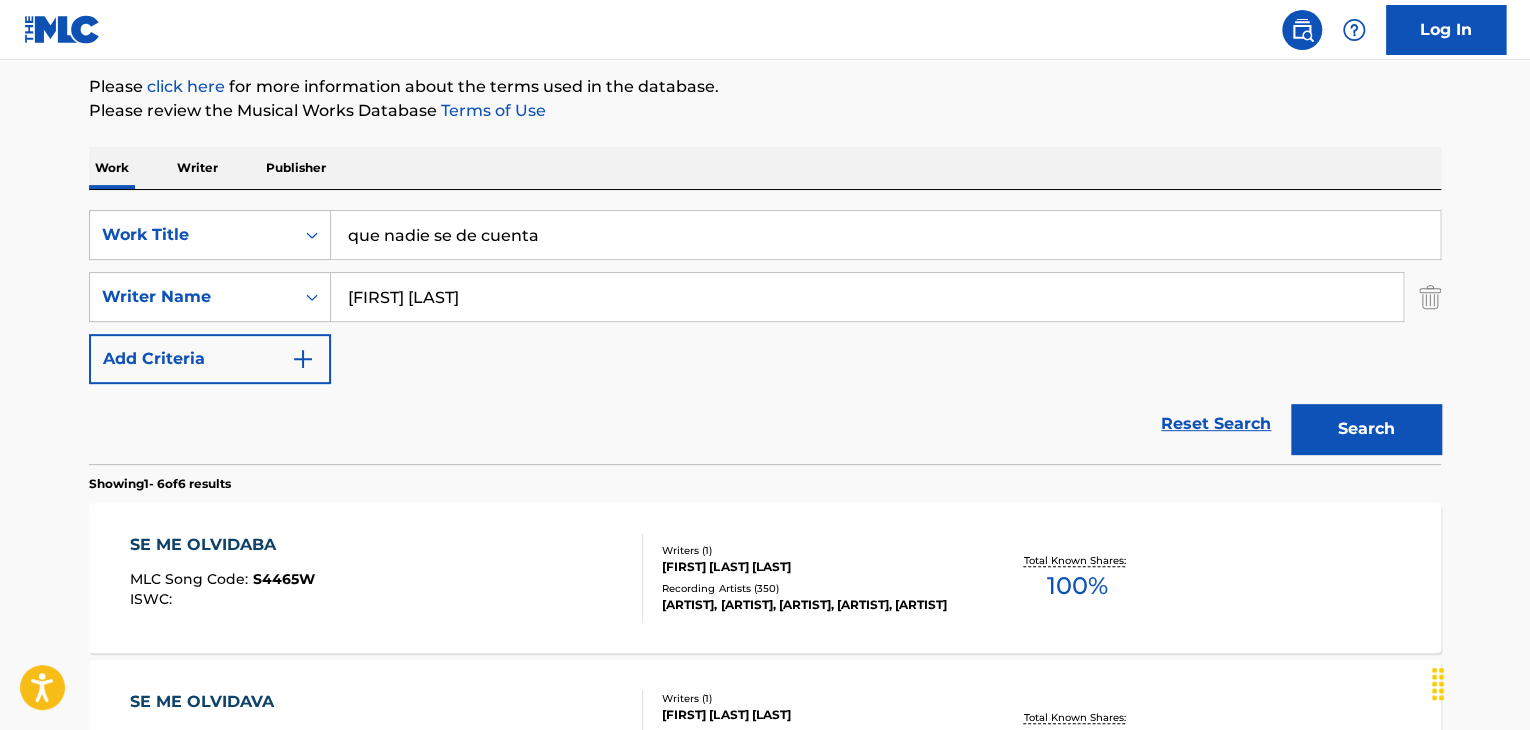 scroll, scrollTop: 0, scrollLeft: 0, axis: both 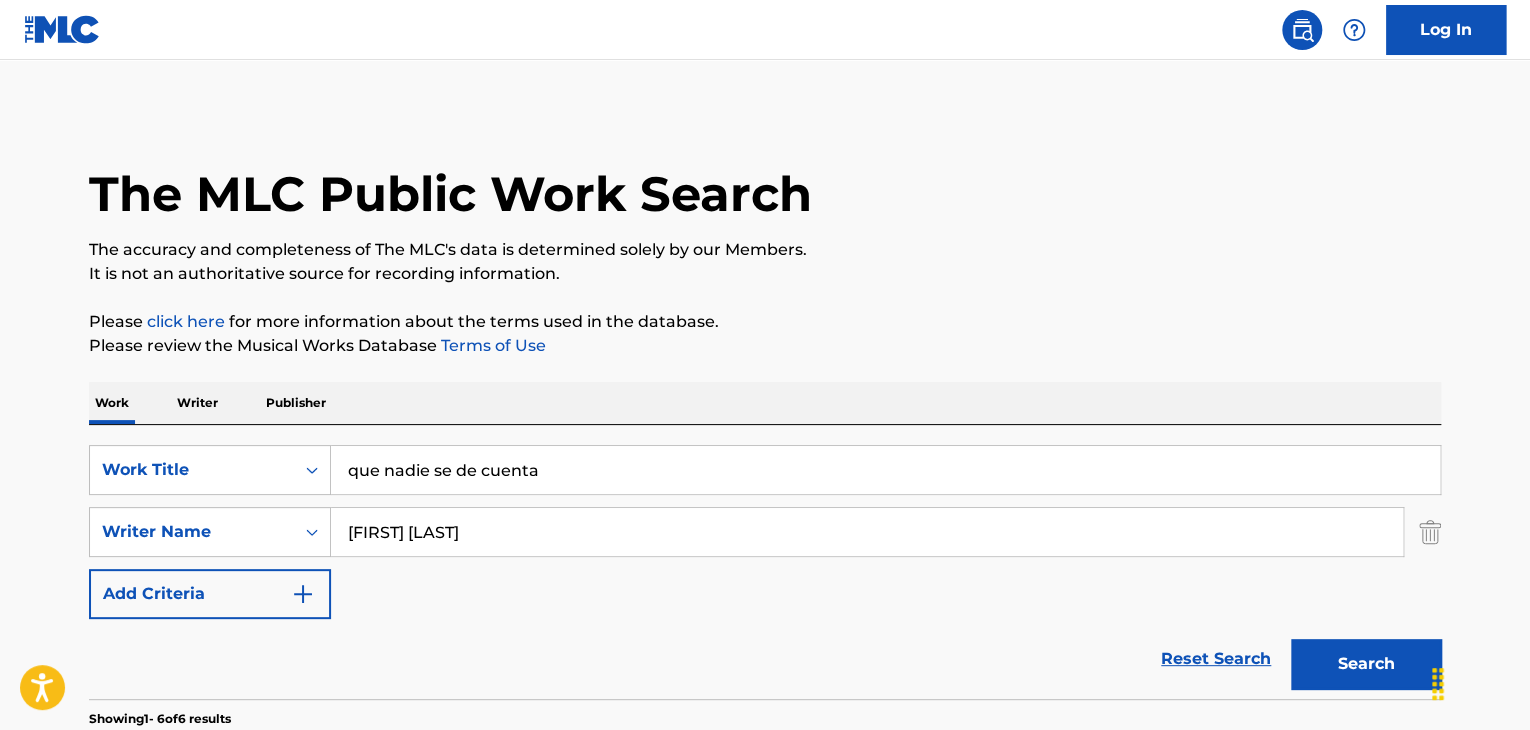 drag, startPoint x: 449, startPoint y: 533, endPoint x: 388, endPoint y: 552, distance: 63.89053 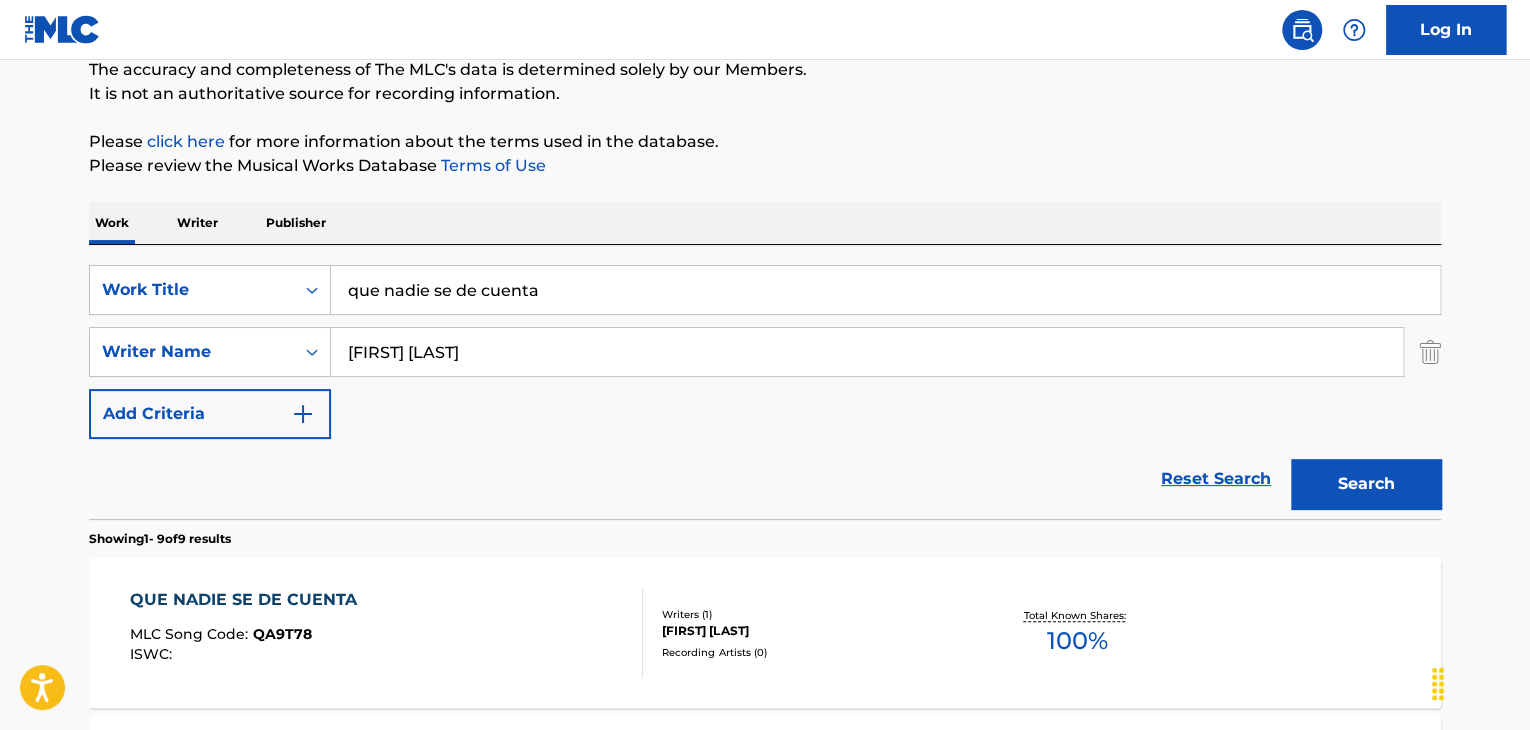 scroll, scrollTop: 300, scrollLeft: 0, axis: vertical 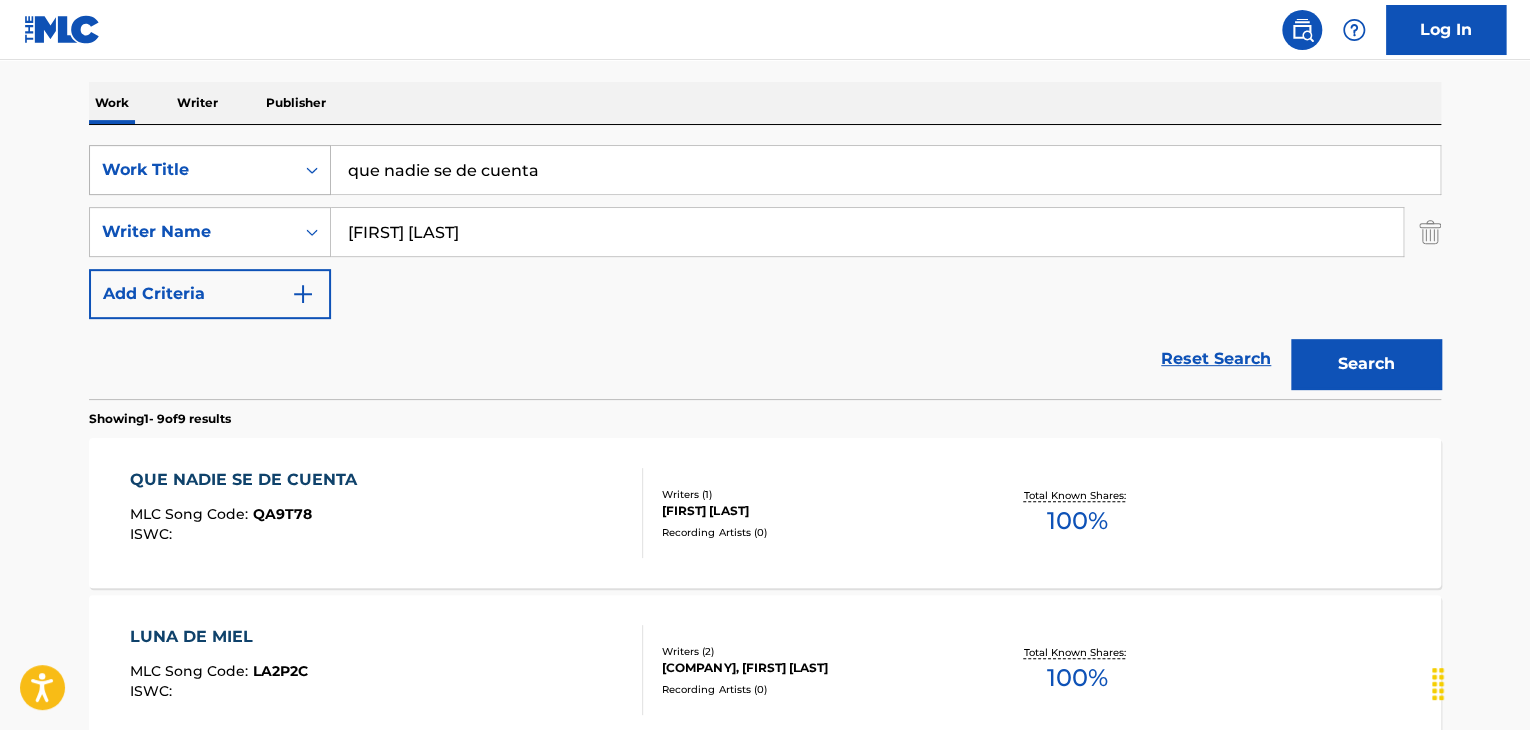 drag, startPoint x: 656, startPoint y: 166, endPoint x: 322, endPoint y: 169, distance: 334.01346 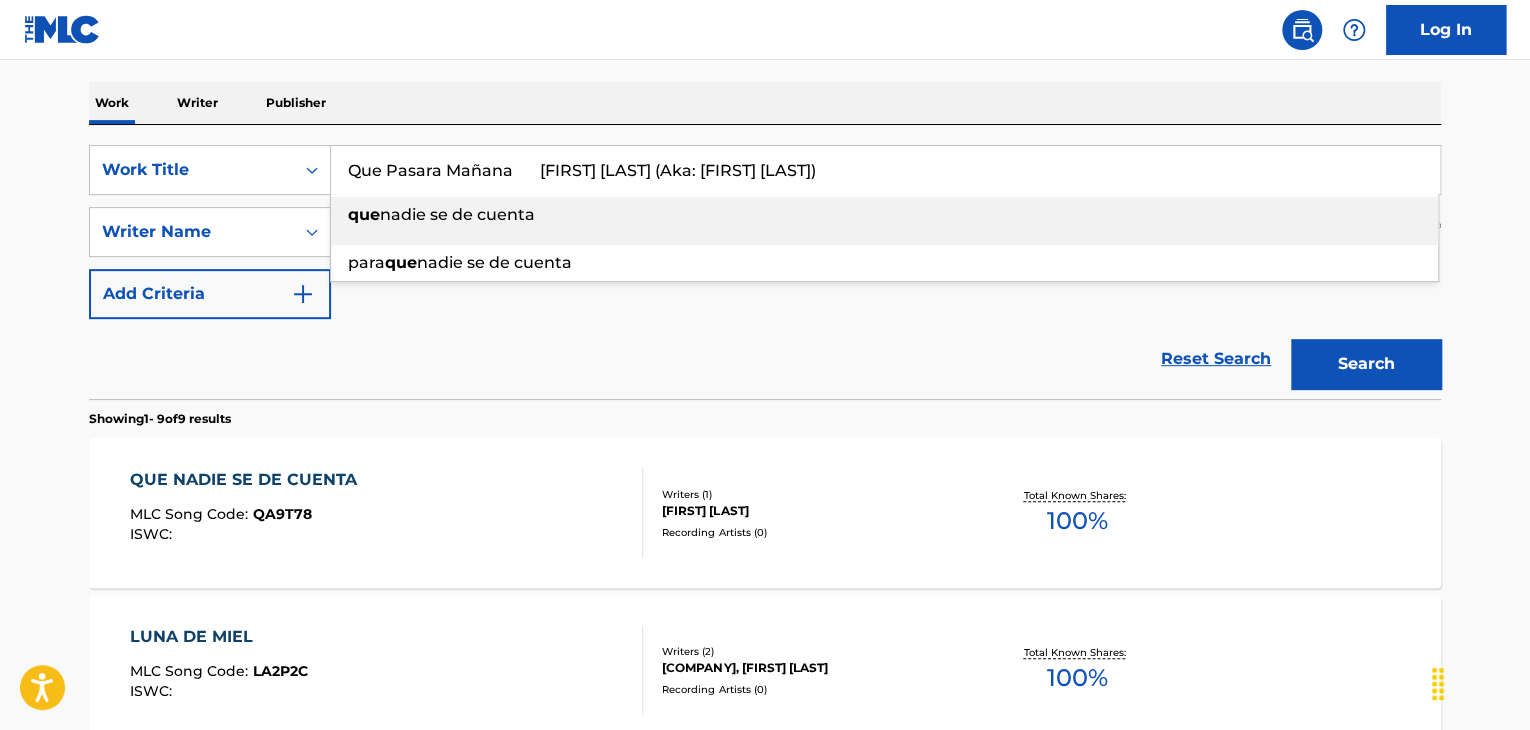 drag, startPoint x: 522, startPoint y: 165, endPoint x: 1208, endPoint y: 205, distance: 687.16516 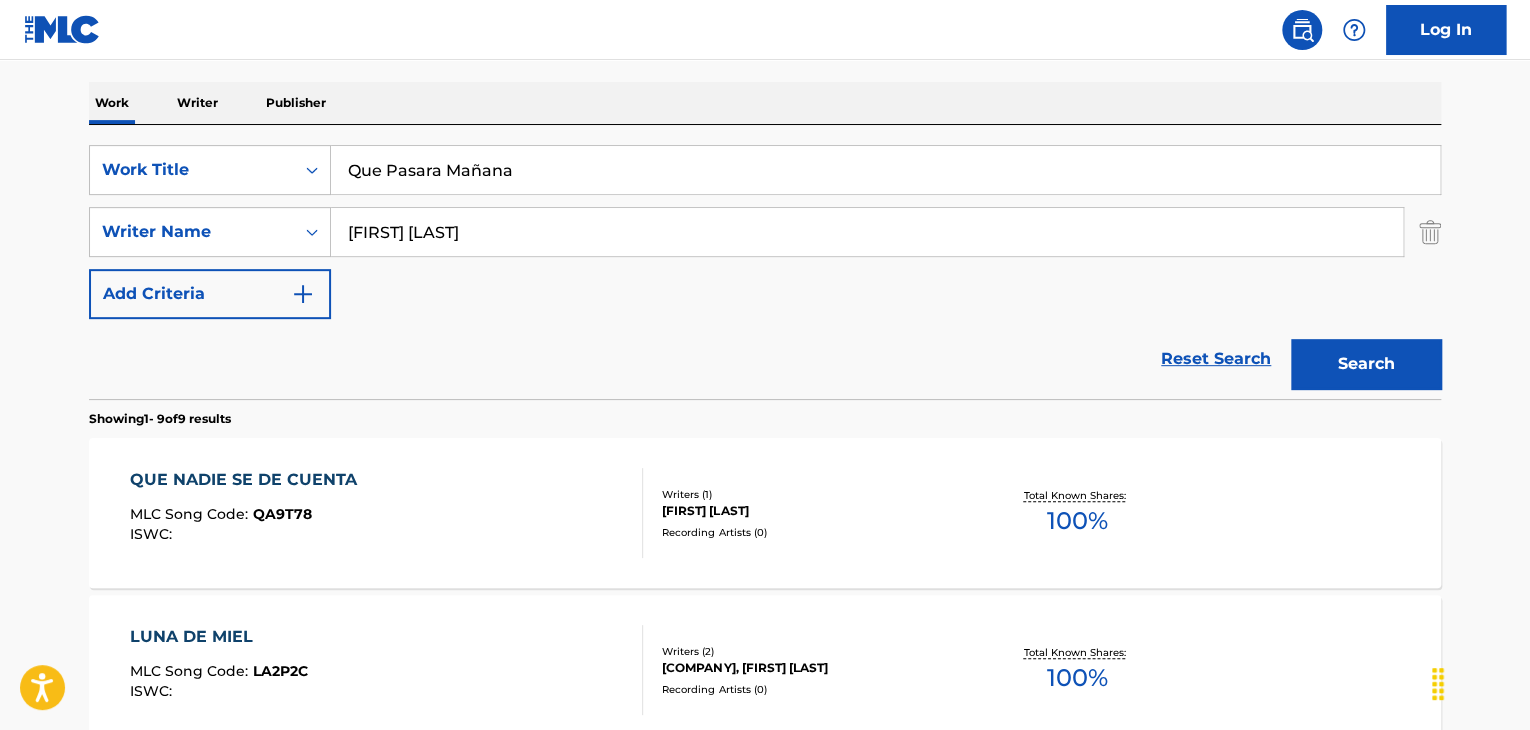 type on "Que Pasara Mañana" 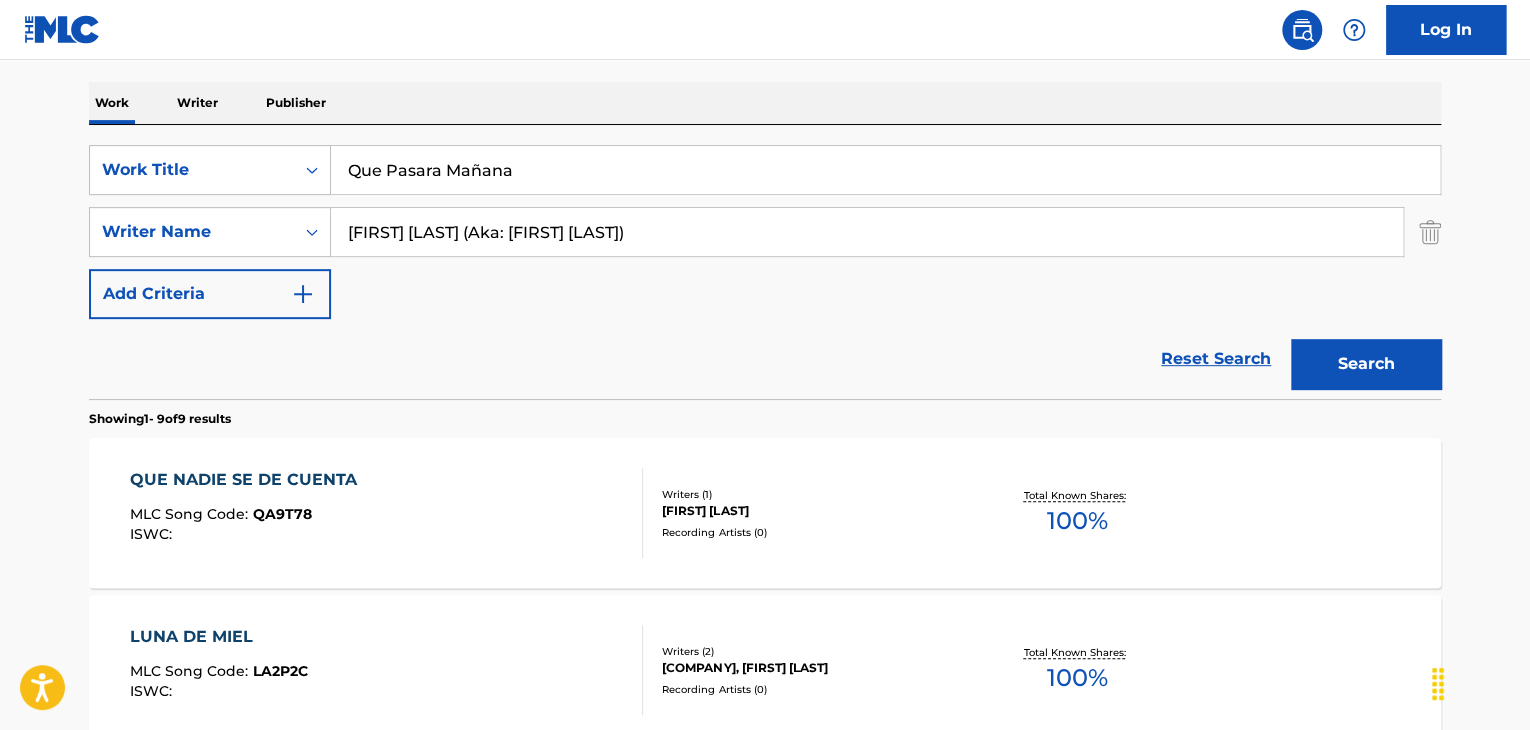 drag, startPoint x: 532, startPoint y: 233, endPoint x: 1535, endPoint y: 353, distance: 1010.15295 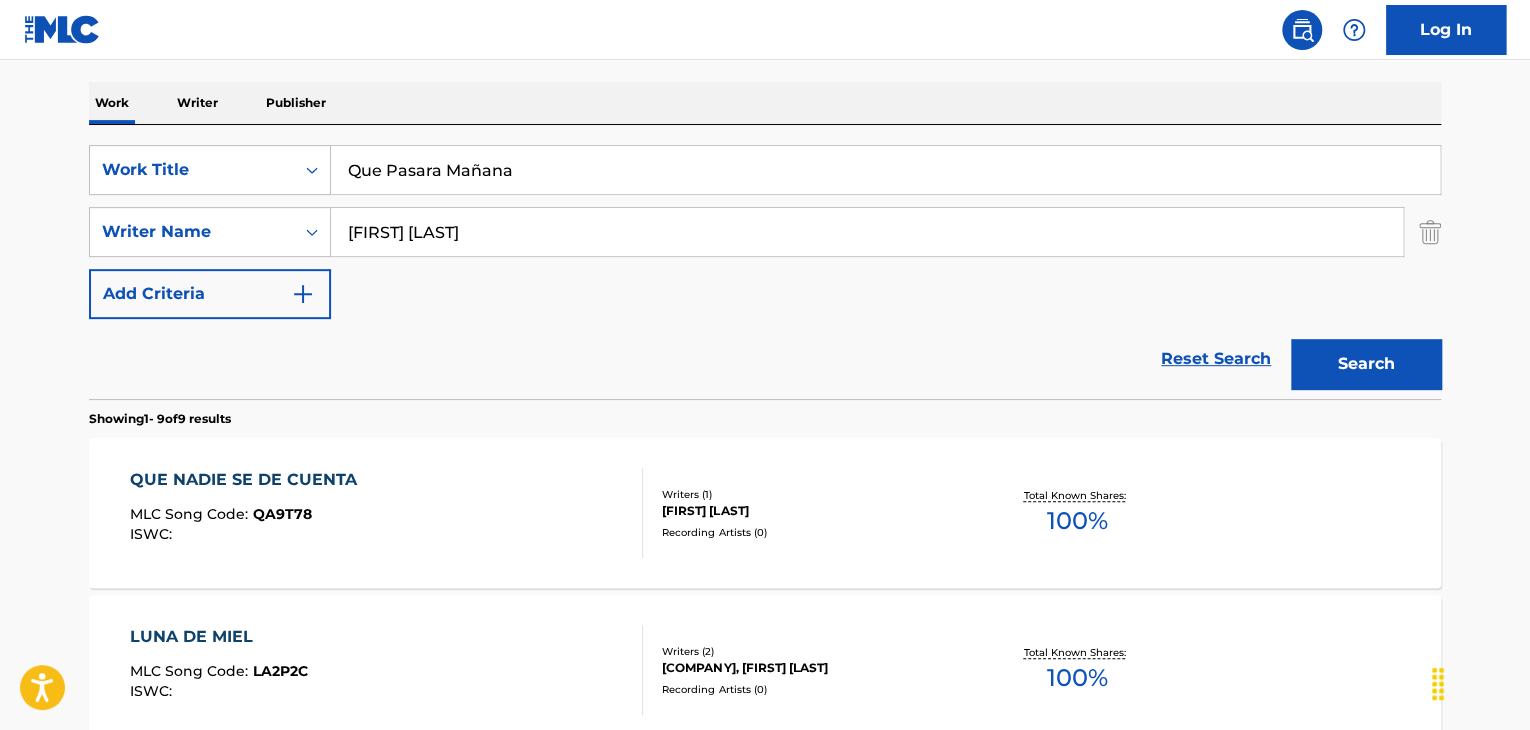 click on "Search" at bounding box center (1366, 364) 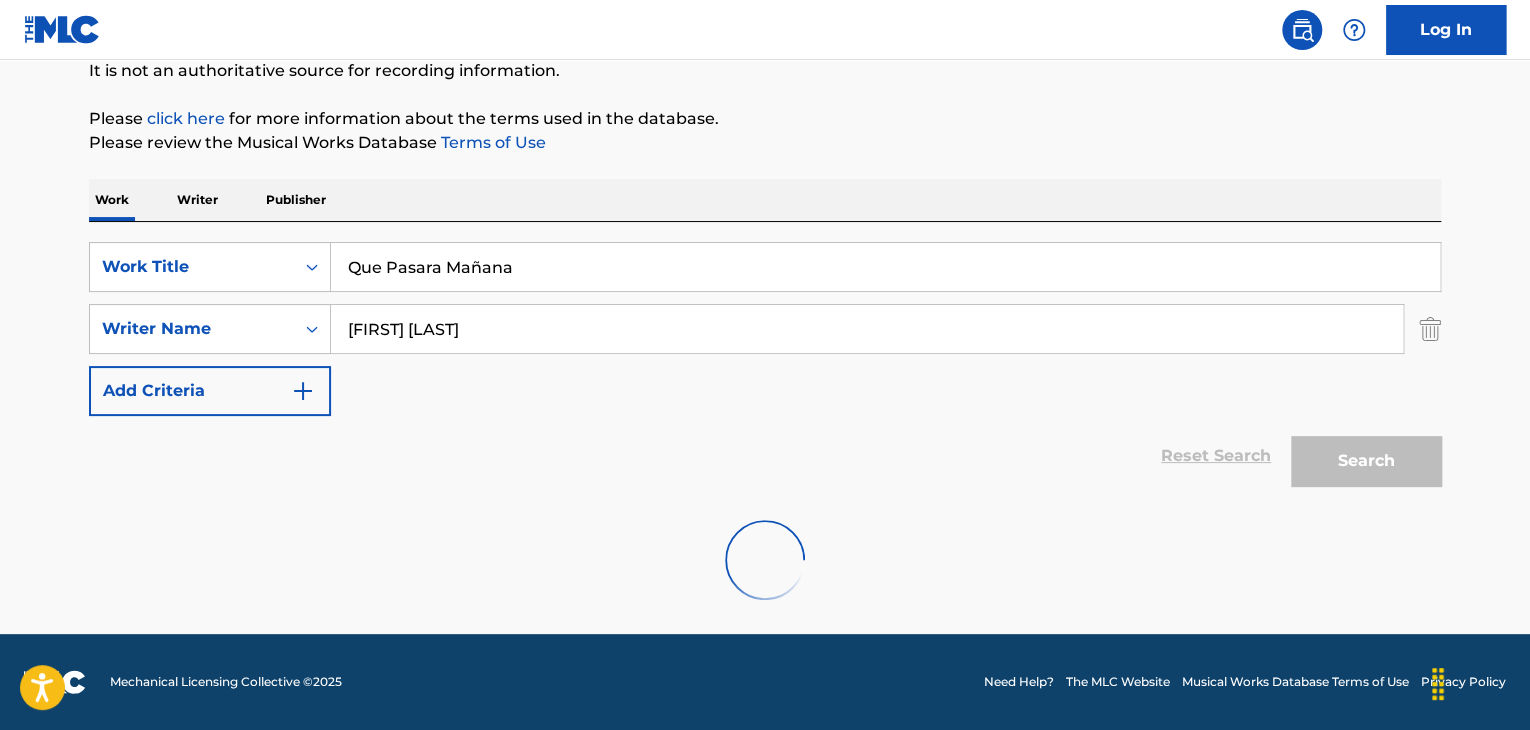 scroll, scrollTop: 138, scrollLeft: 0, axis: vertical 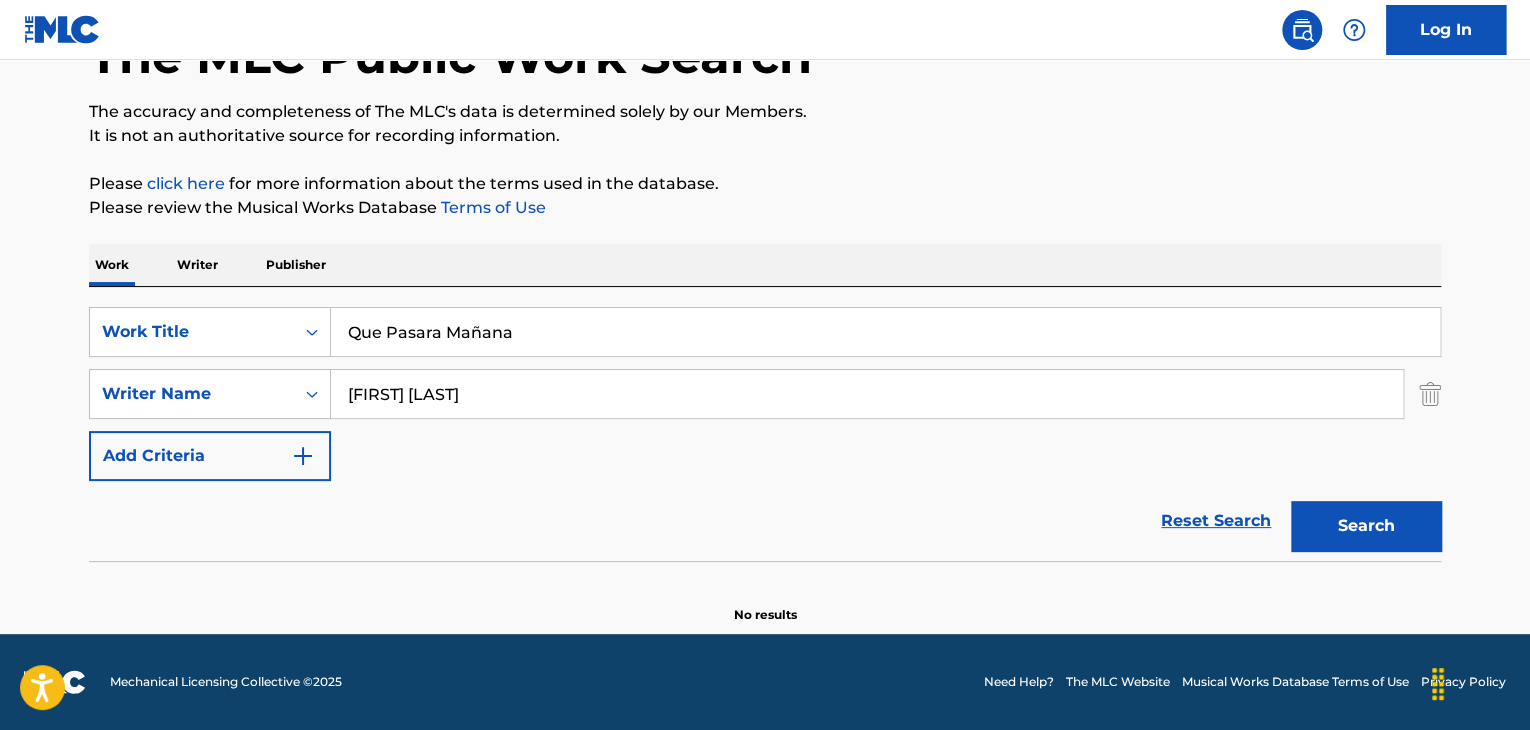 drag, startPoint x: 448, startPoint y: 397, endPoint x: 388, endPoint y: 395, distance: 60.033325 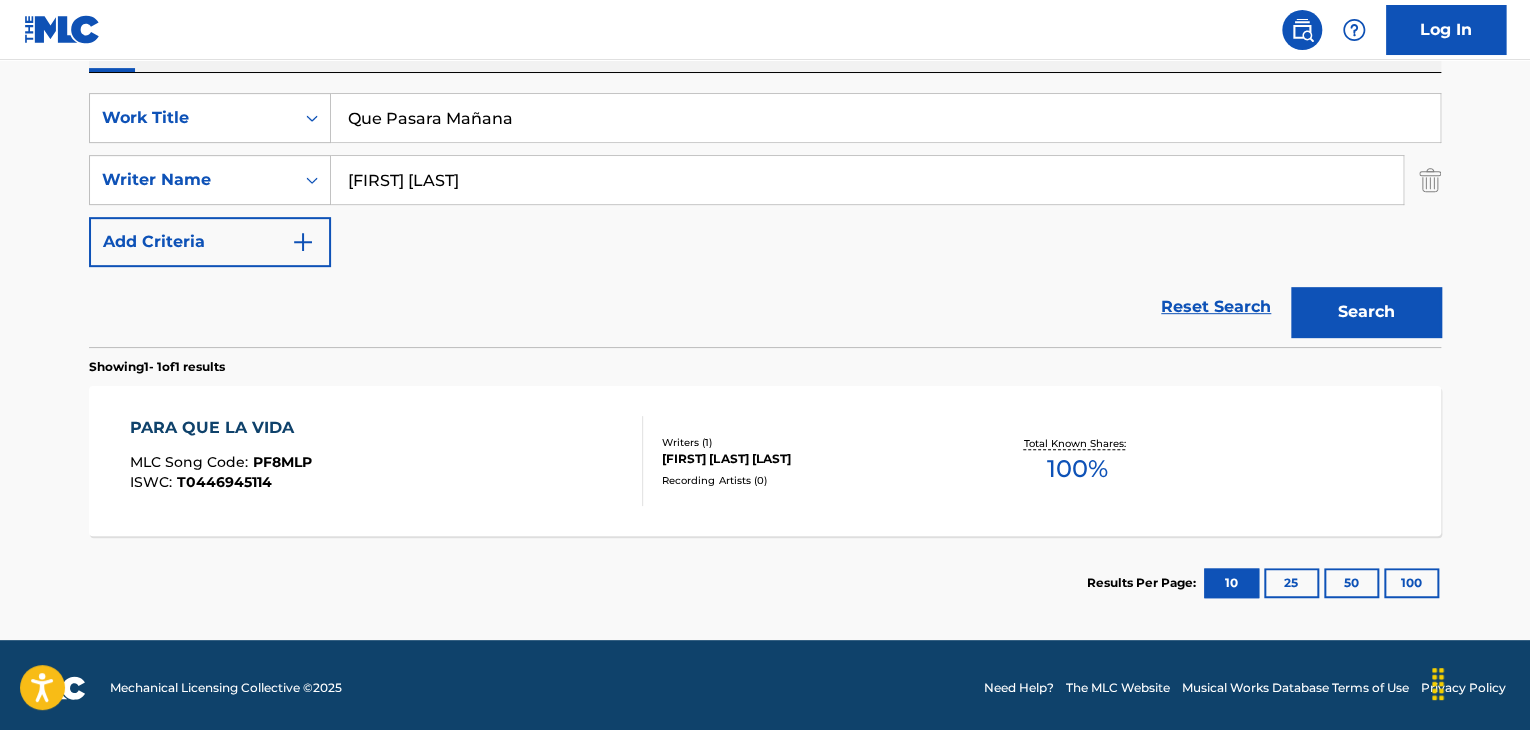 scroll, scrollTop: 358, scrollLeft: 0, axis: vertical 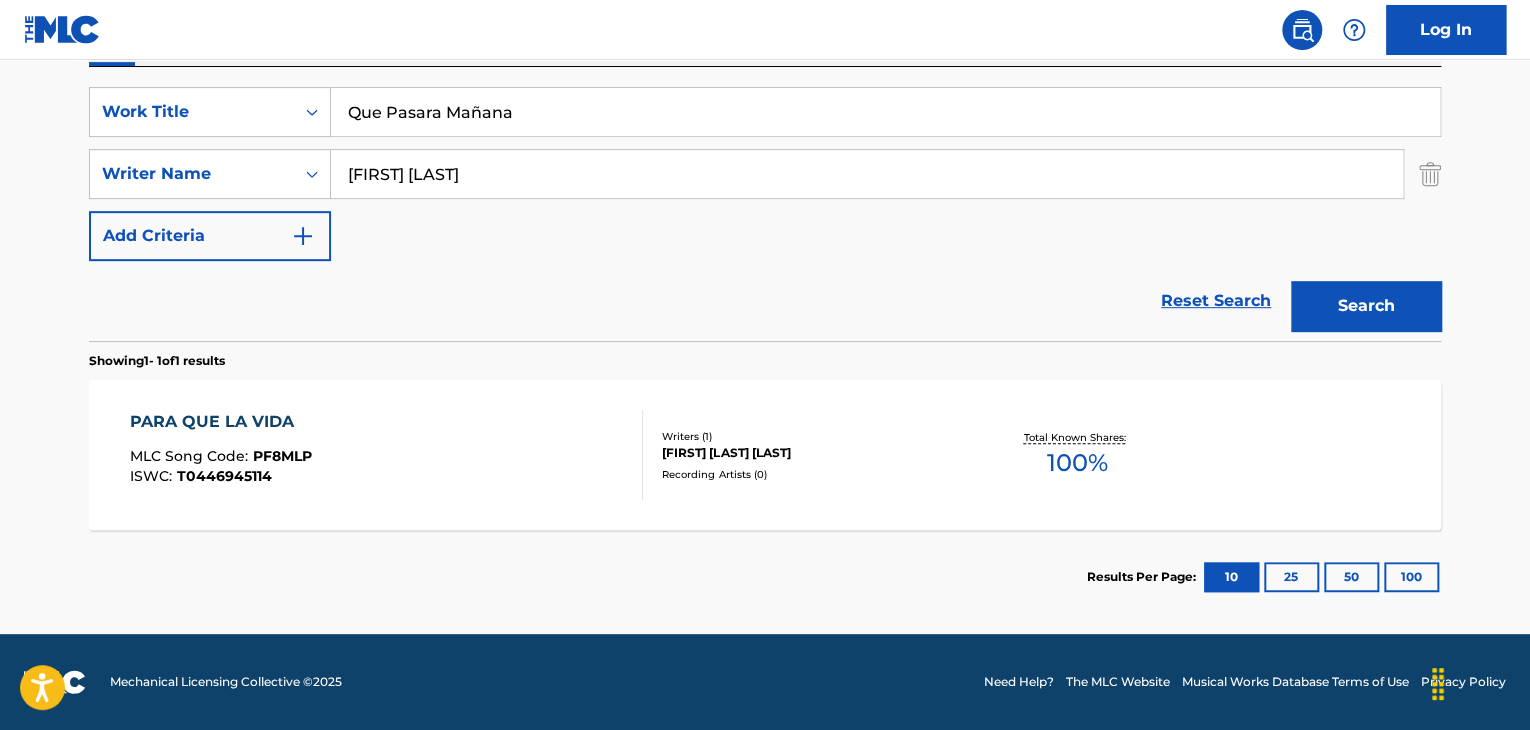 drag, startPoint x: 284, startPoint y: 123, endPoint x: 47, endPoint y: 122, distance: 237.0021 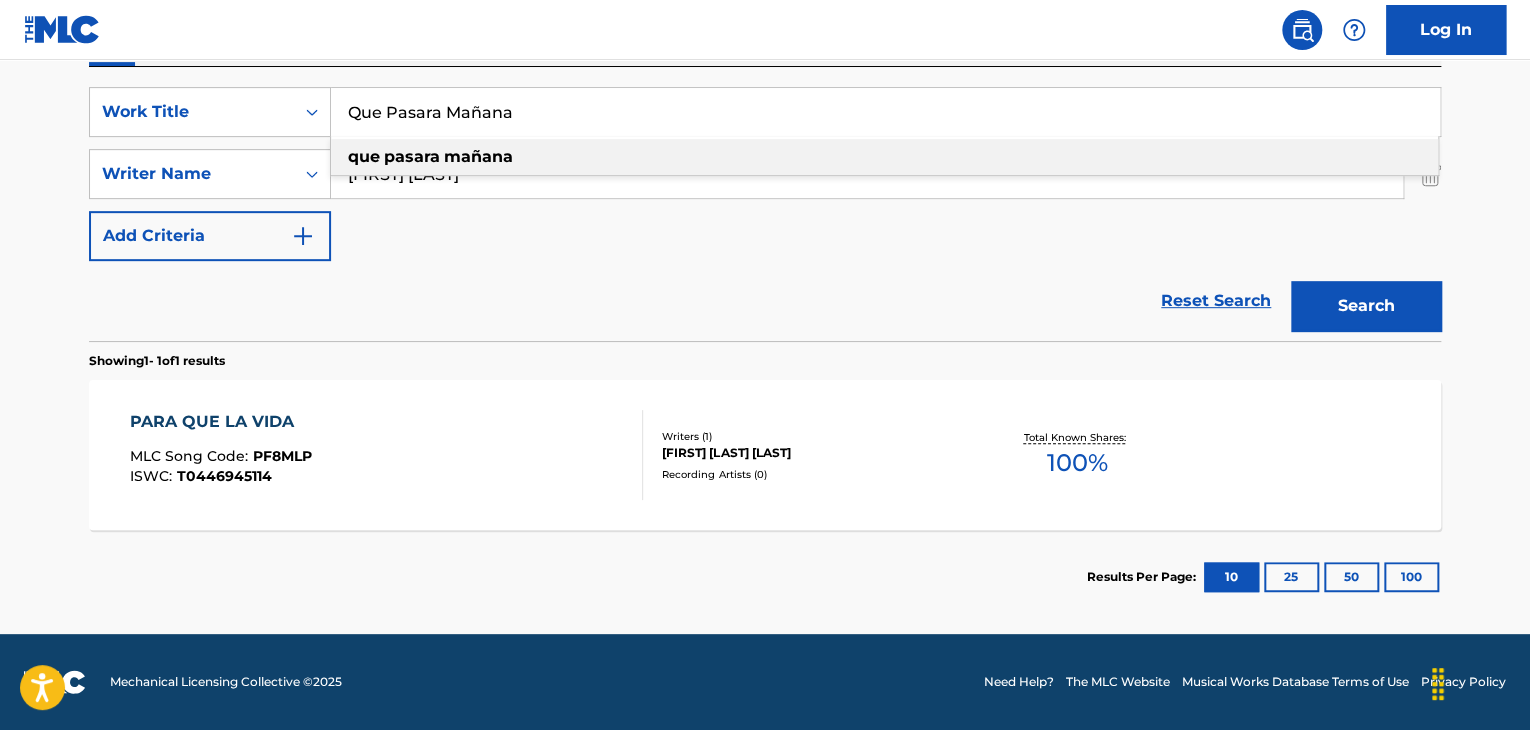 paste on "o Con Nuestro Amor	[FIRST] [LAST] [LAST]" 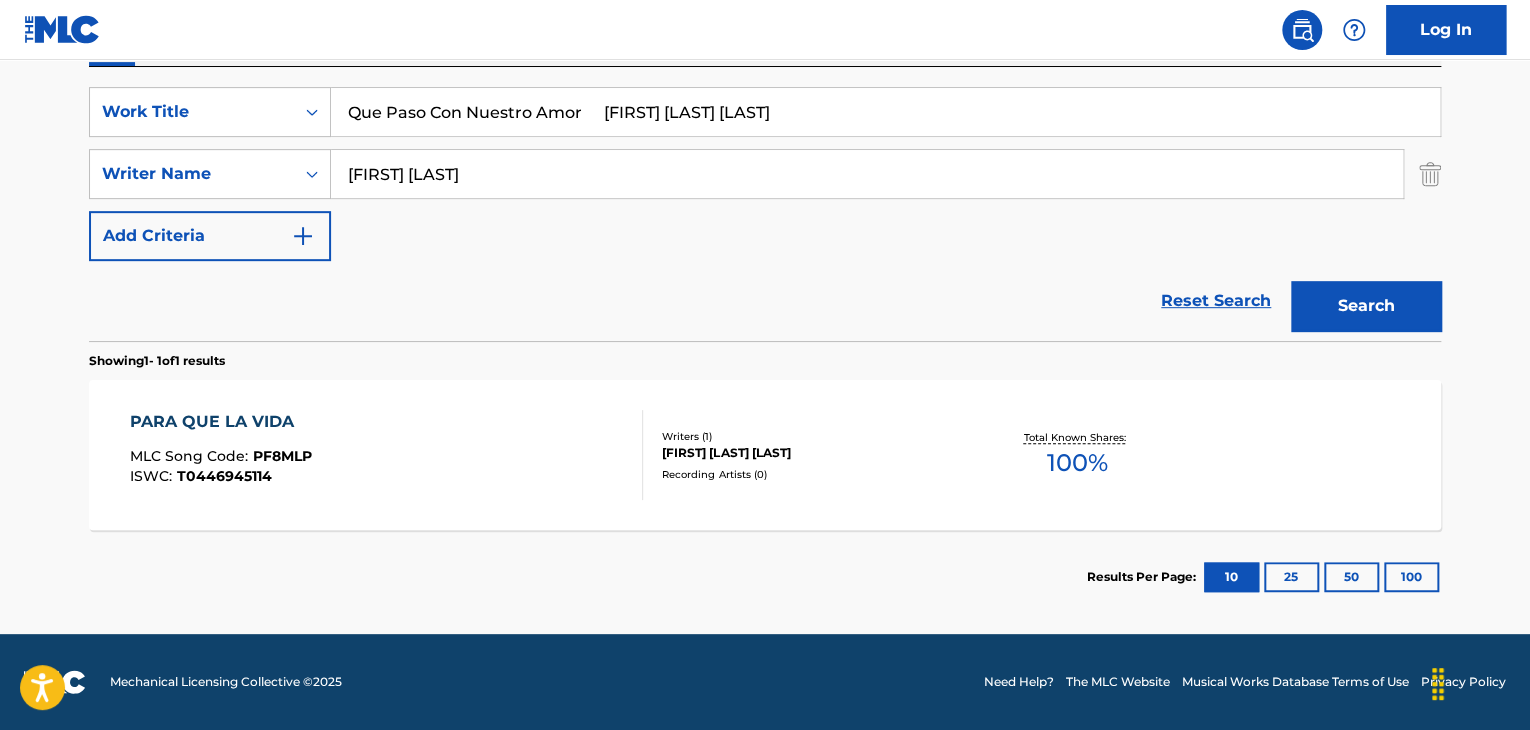 drag, startPoint x: 589, startPoint y: 109, endPoint x: 998, endPoint y: 102, distance: 409.0599 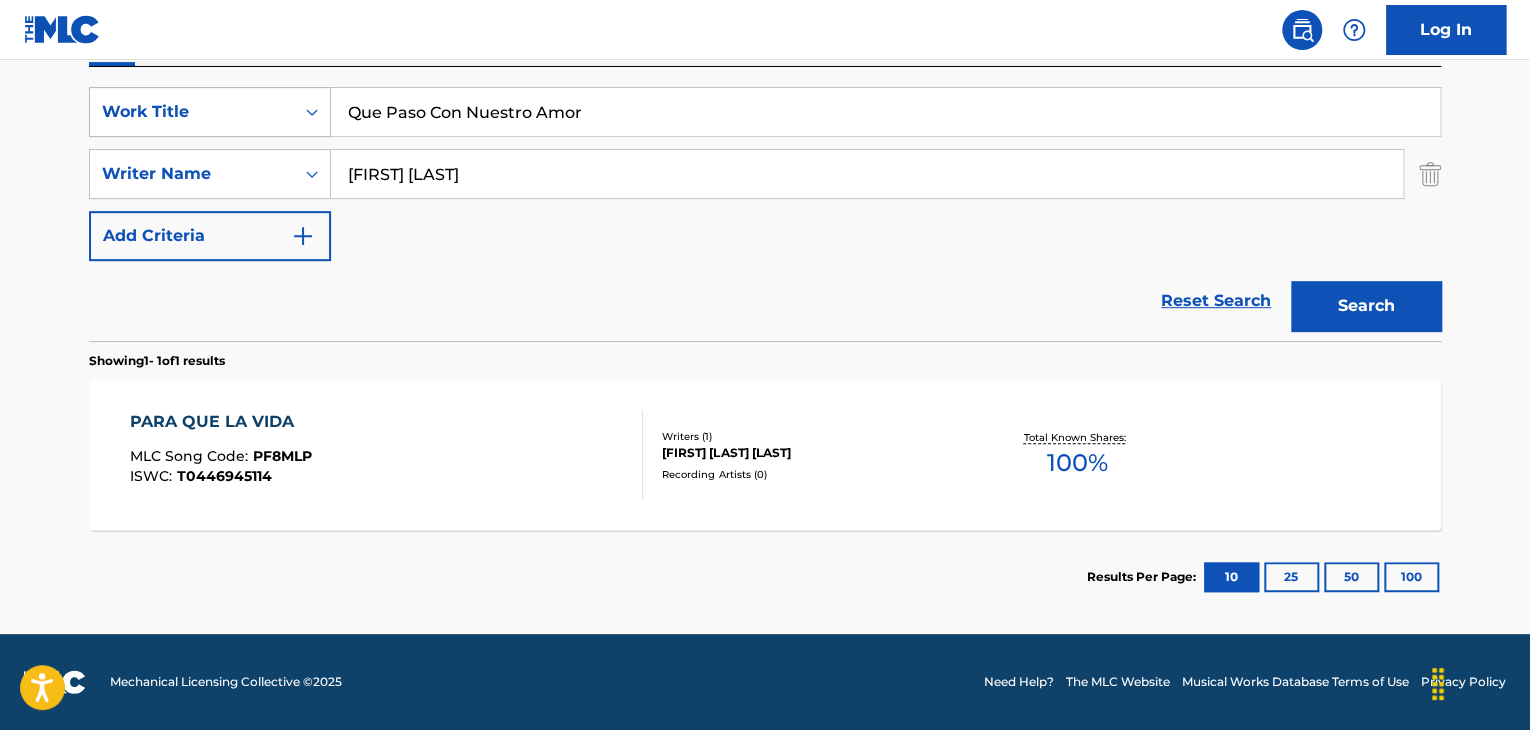 type on "Que Paso Con Nuestro Amor" 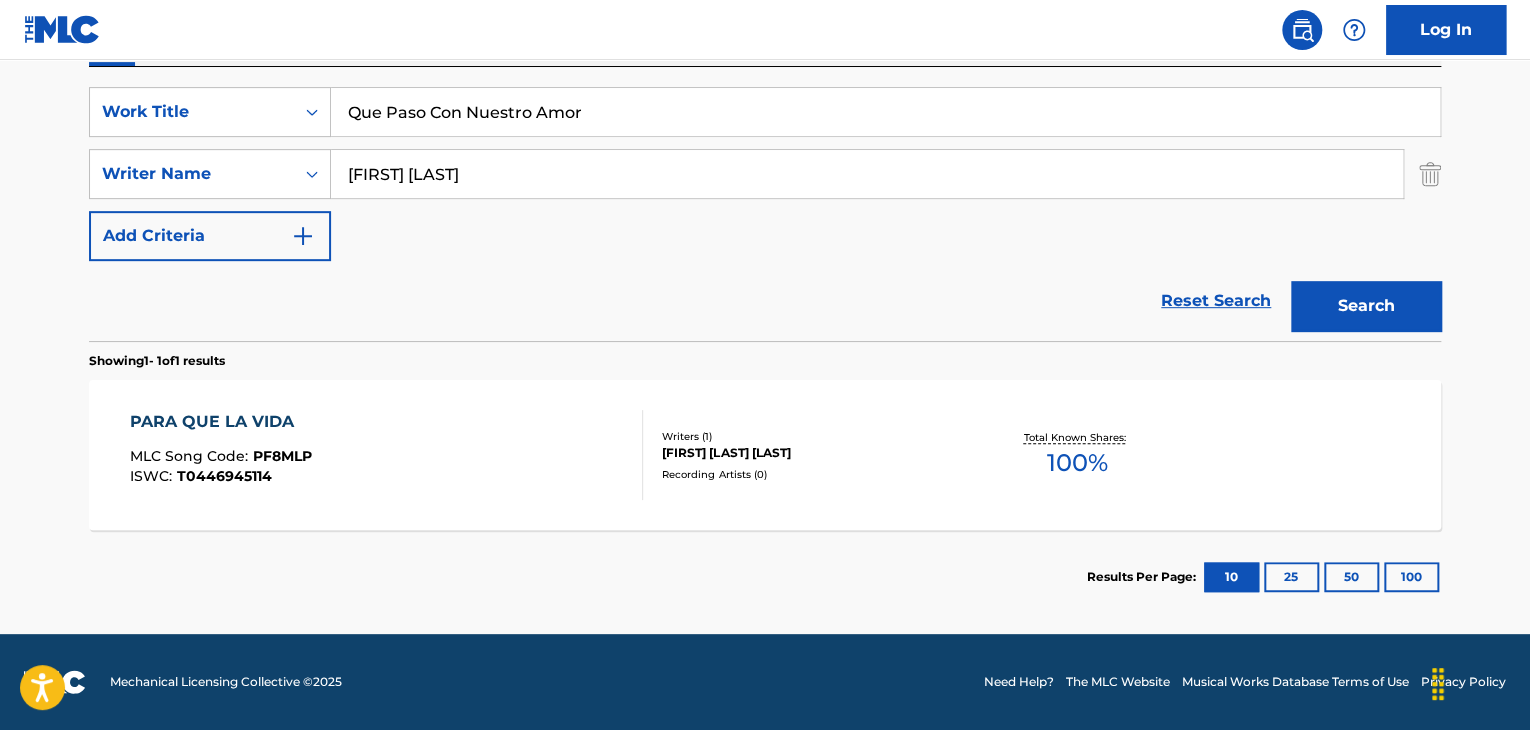 drag, startPoint x: 109, startPoint y: 135, endPoint x: 64, endPoint y: 124, distance: 46.32494 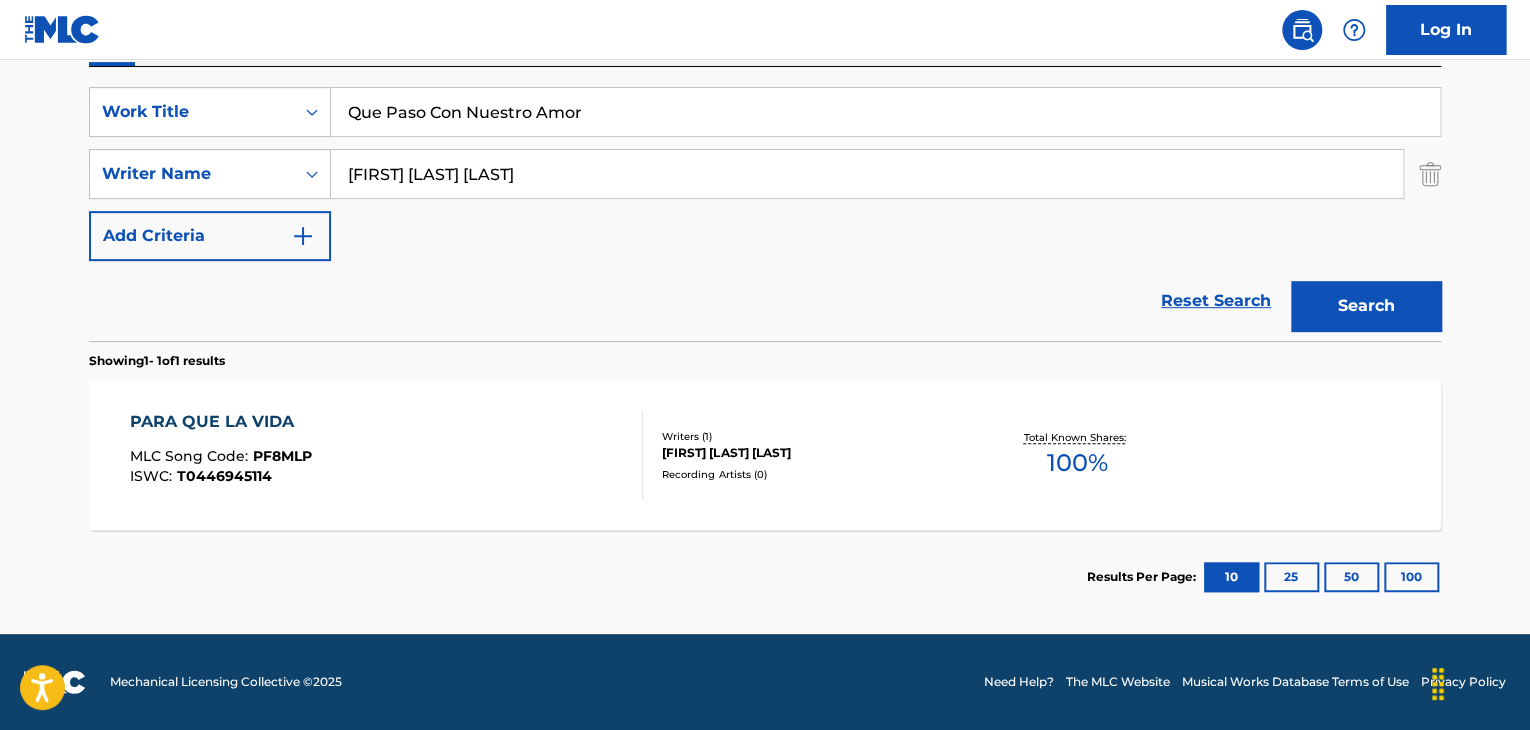 type on "[FIRST] [LAST] [LAST]" 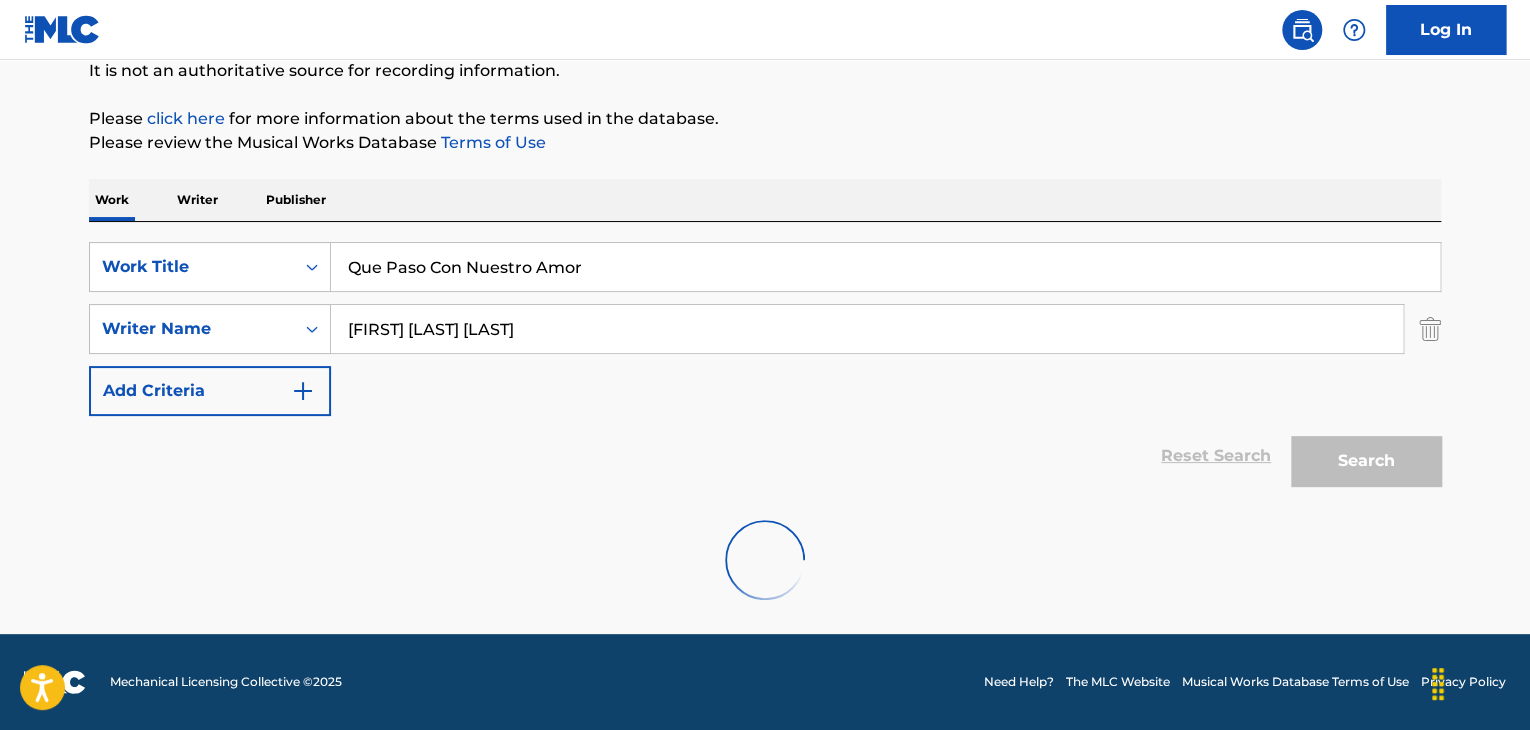 scroll, scrollTop: 358, scrollLeft: 0, axis: vertical 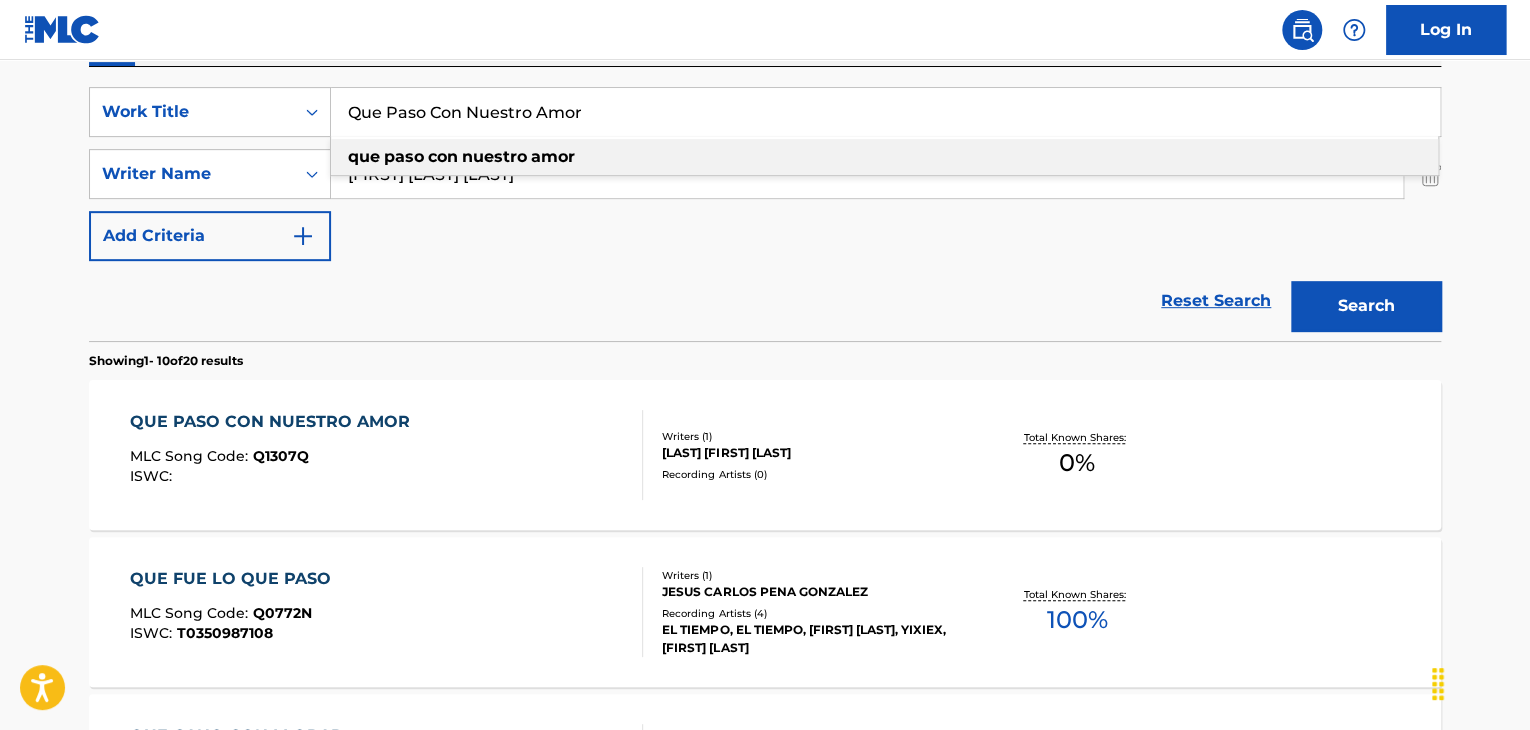 drag, startPoint x: 596, startPoint y: 114, endPoint x: 0, endPoint y: 41, distance: 600.454 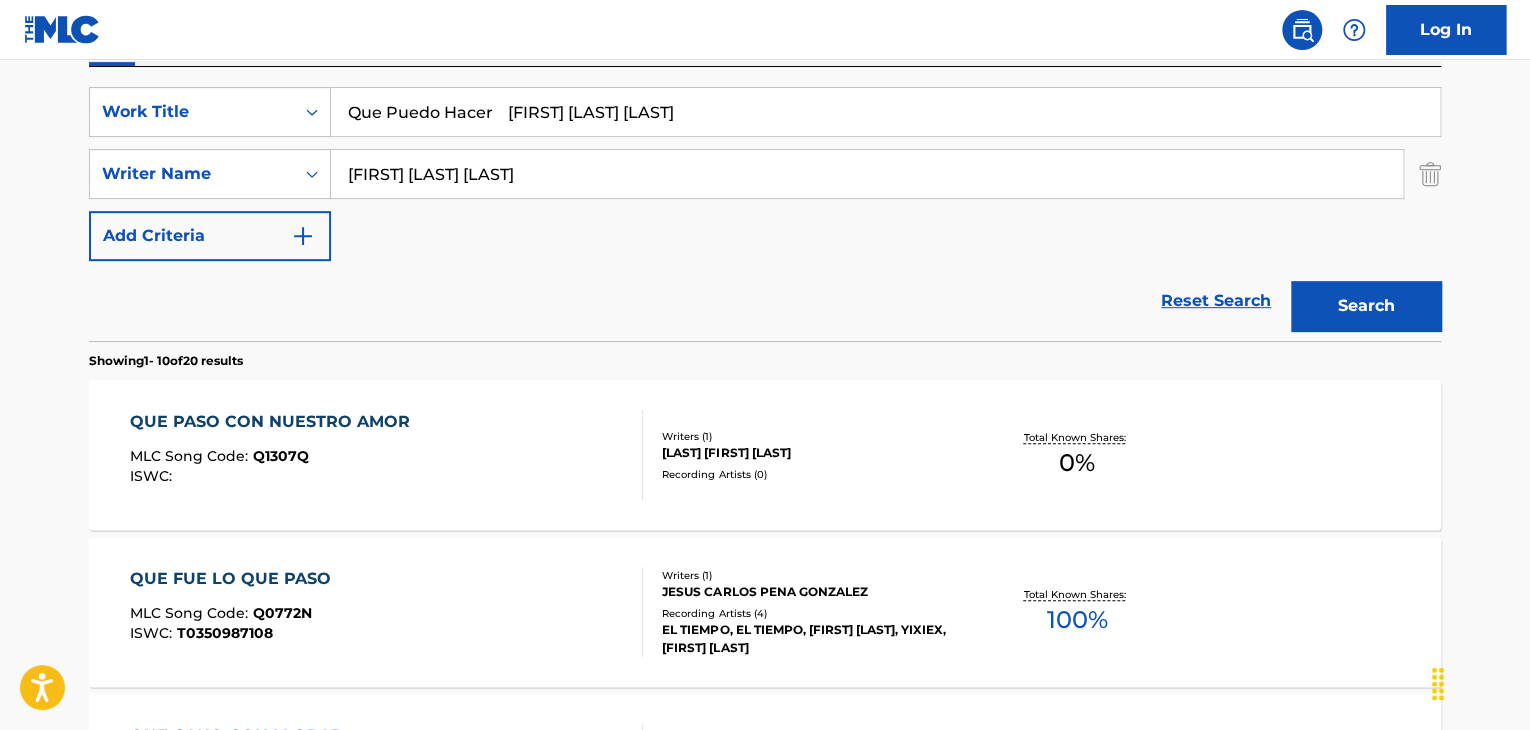 drag, startPoint x: 524, startPoint y: 120, endPoint x: 966, endPoint y: 106, distance: 442.22165 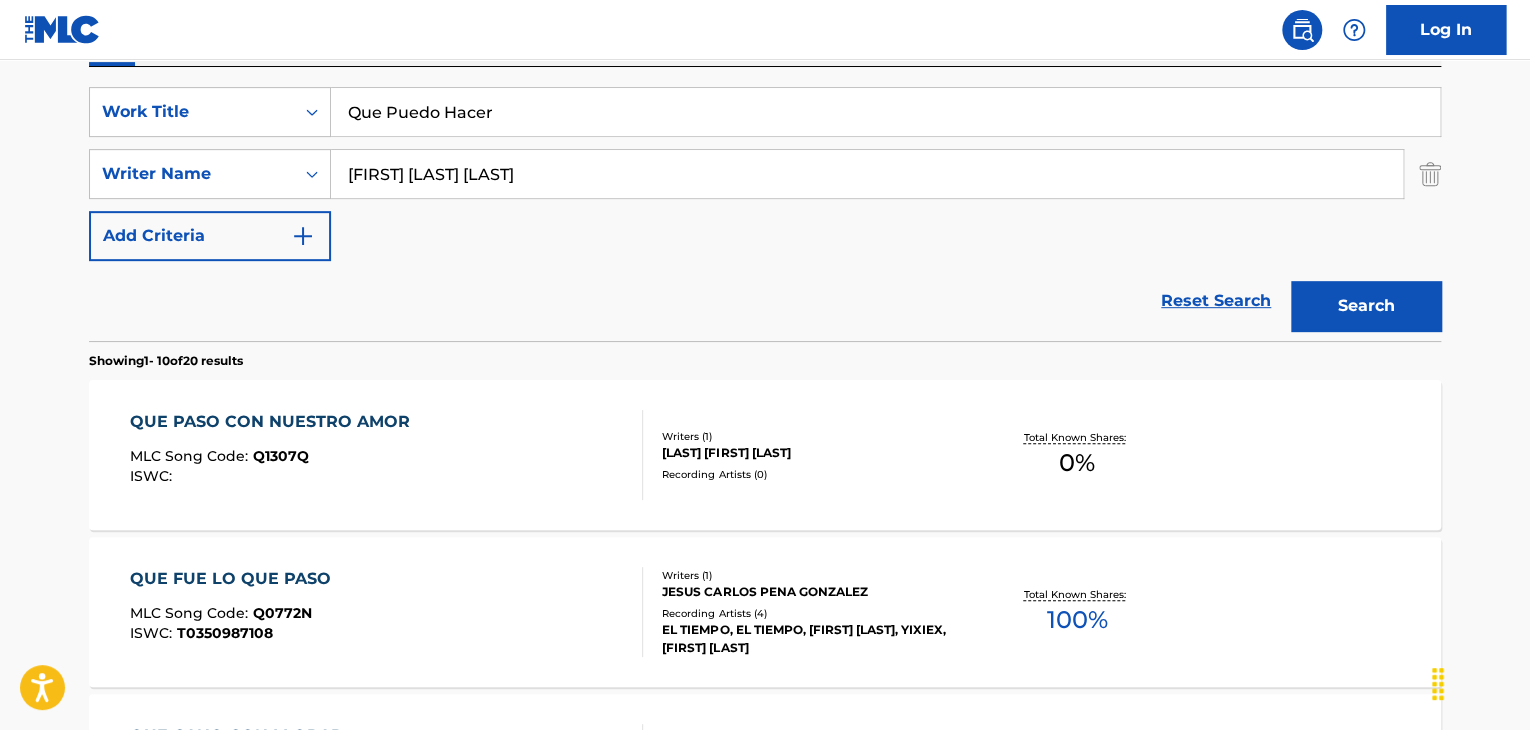 type on "Que Puedo Hacer" 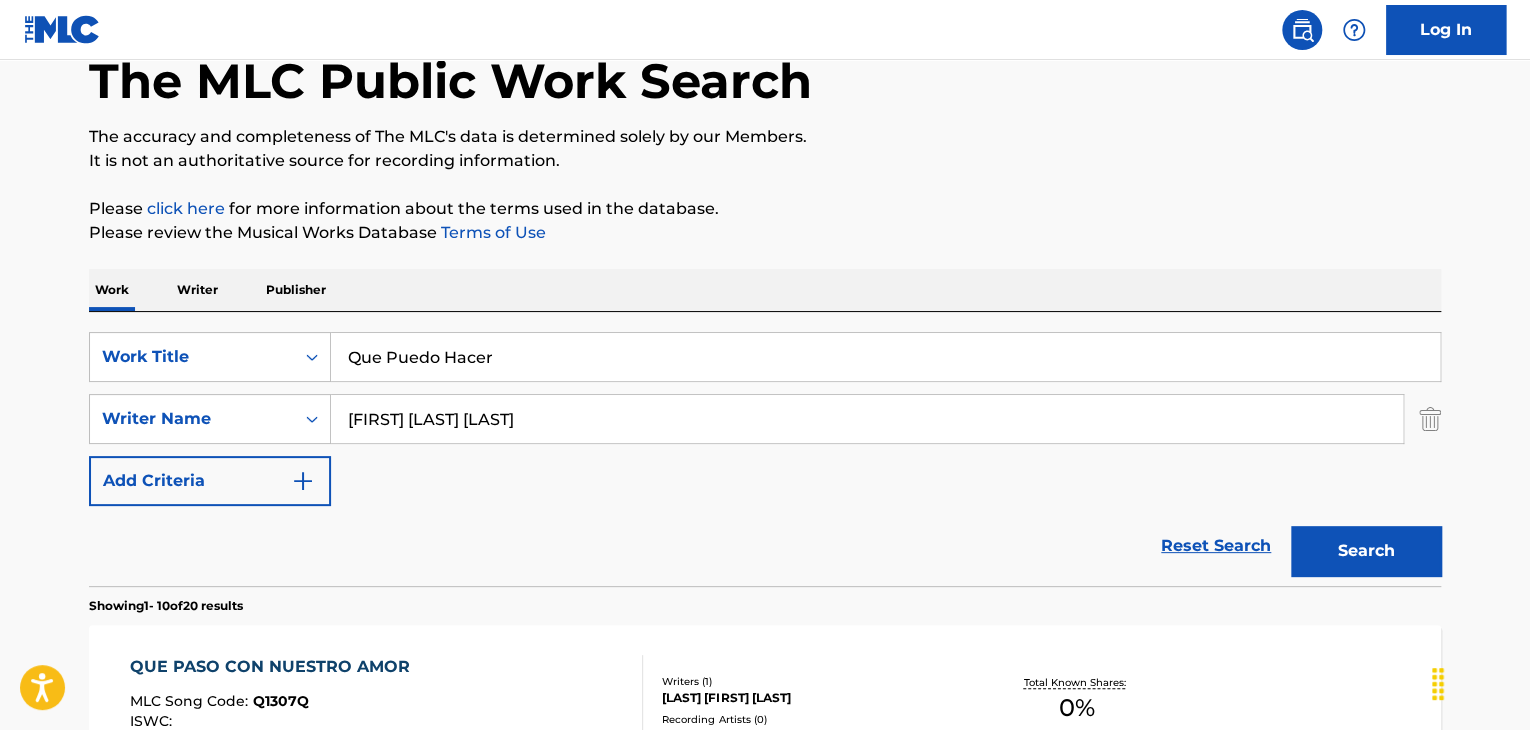 scroll, scrollTop: 200, scrollLeft: 0, axis: vertical 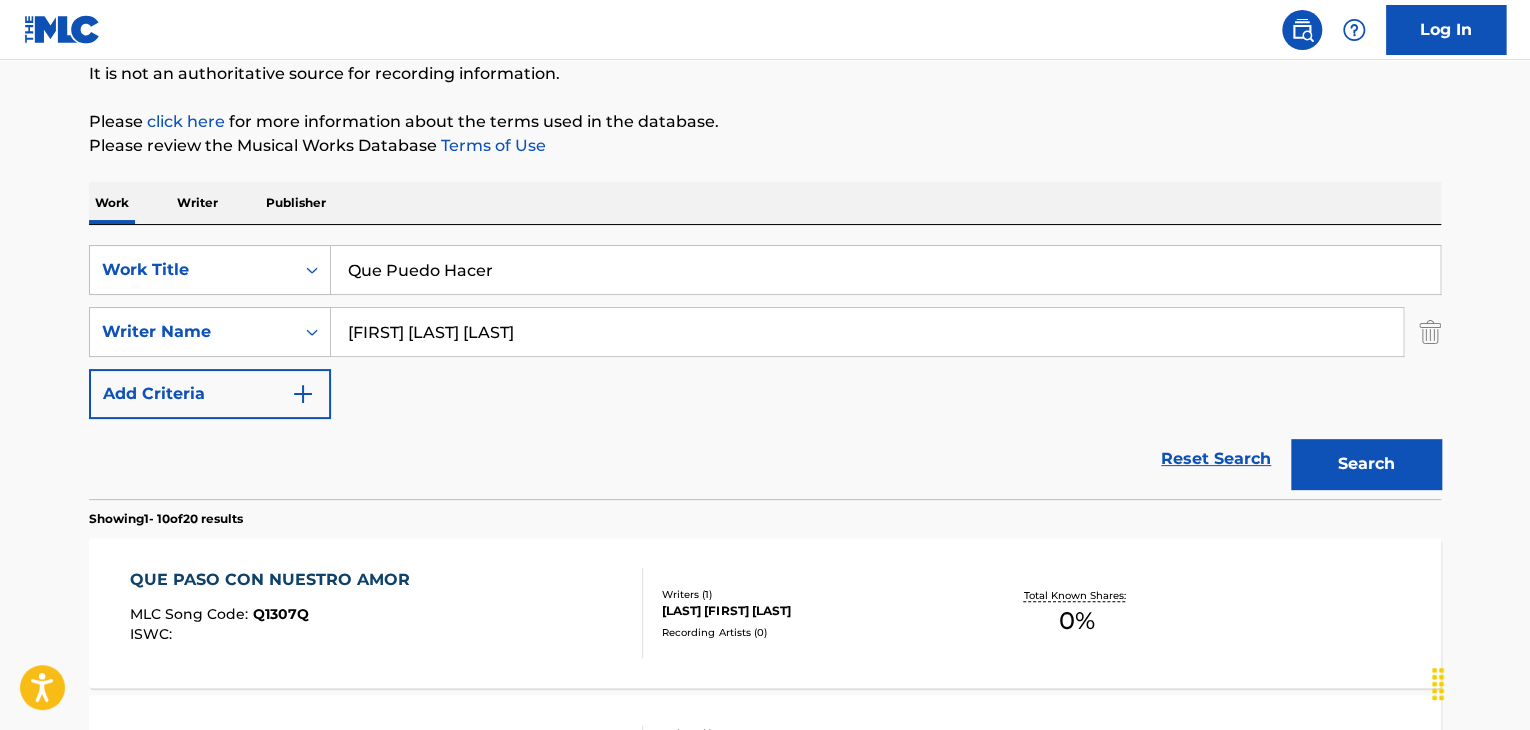 click on "Search" at bounding box center [1366, 464] 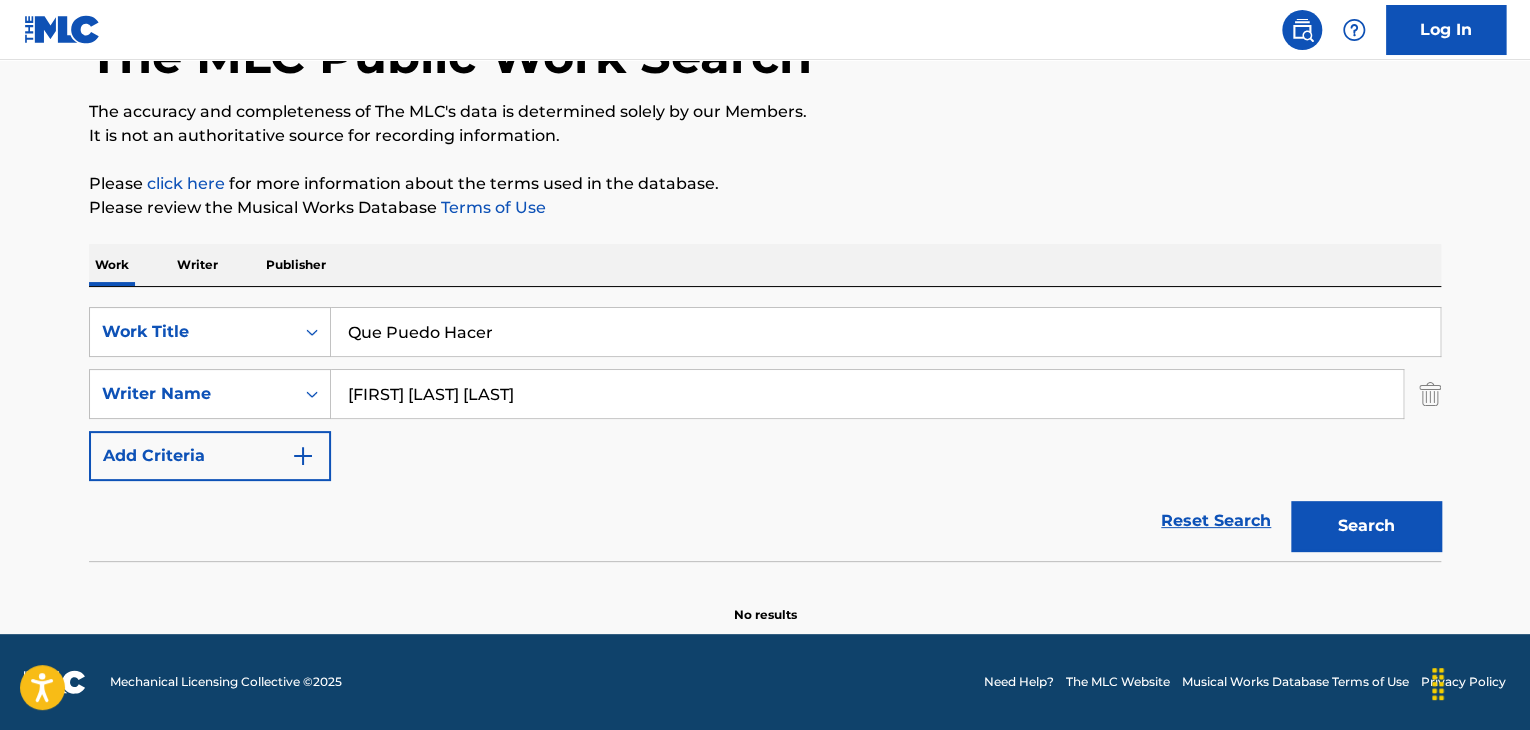 scroll, scrollTop: 138, scrollLeft: 0, axis: vertical 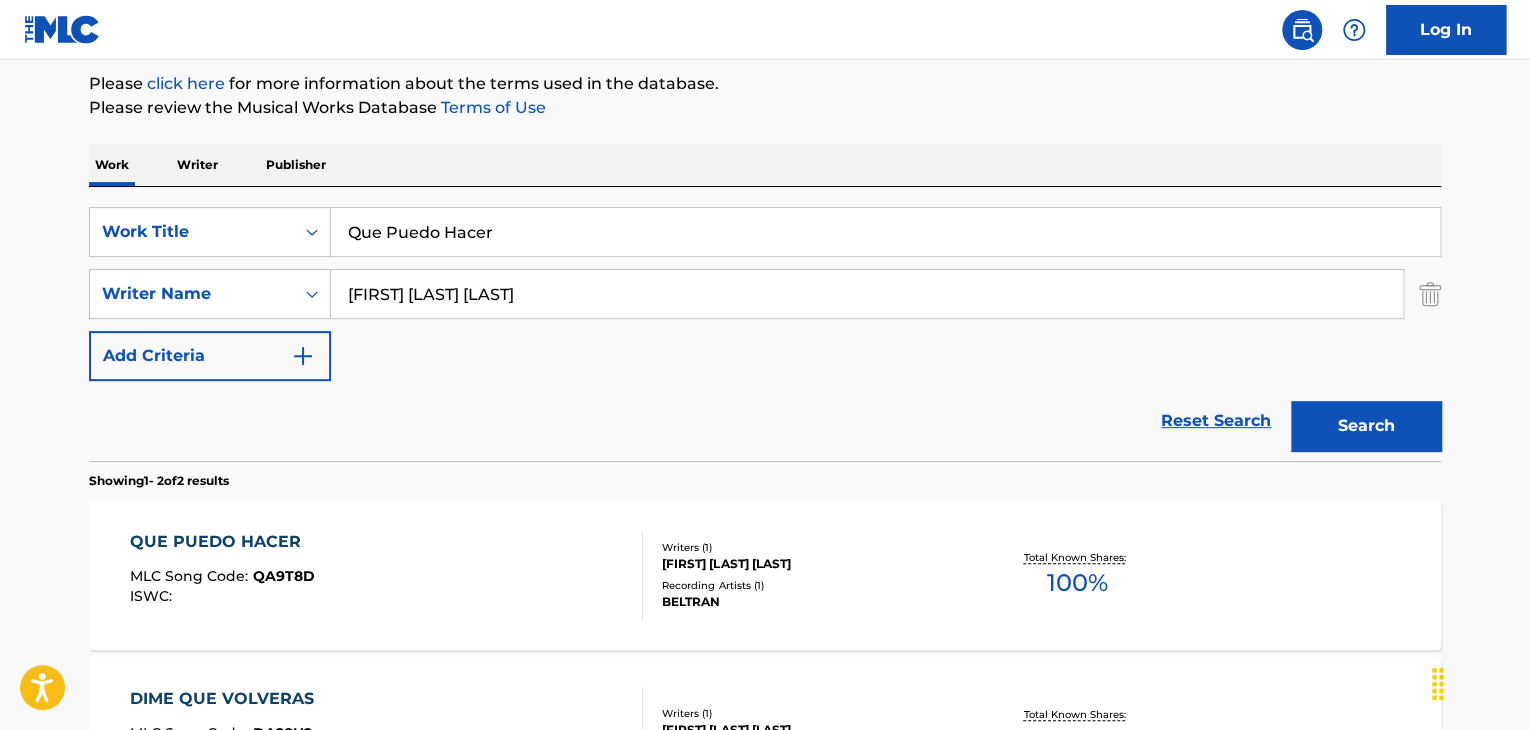 click on "QUE PUEDO HACER MLC Song Code : QA9T8D ISWC :" at bounding box center (387, 575) 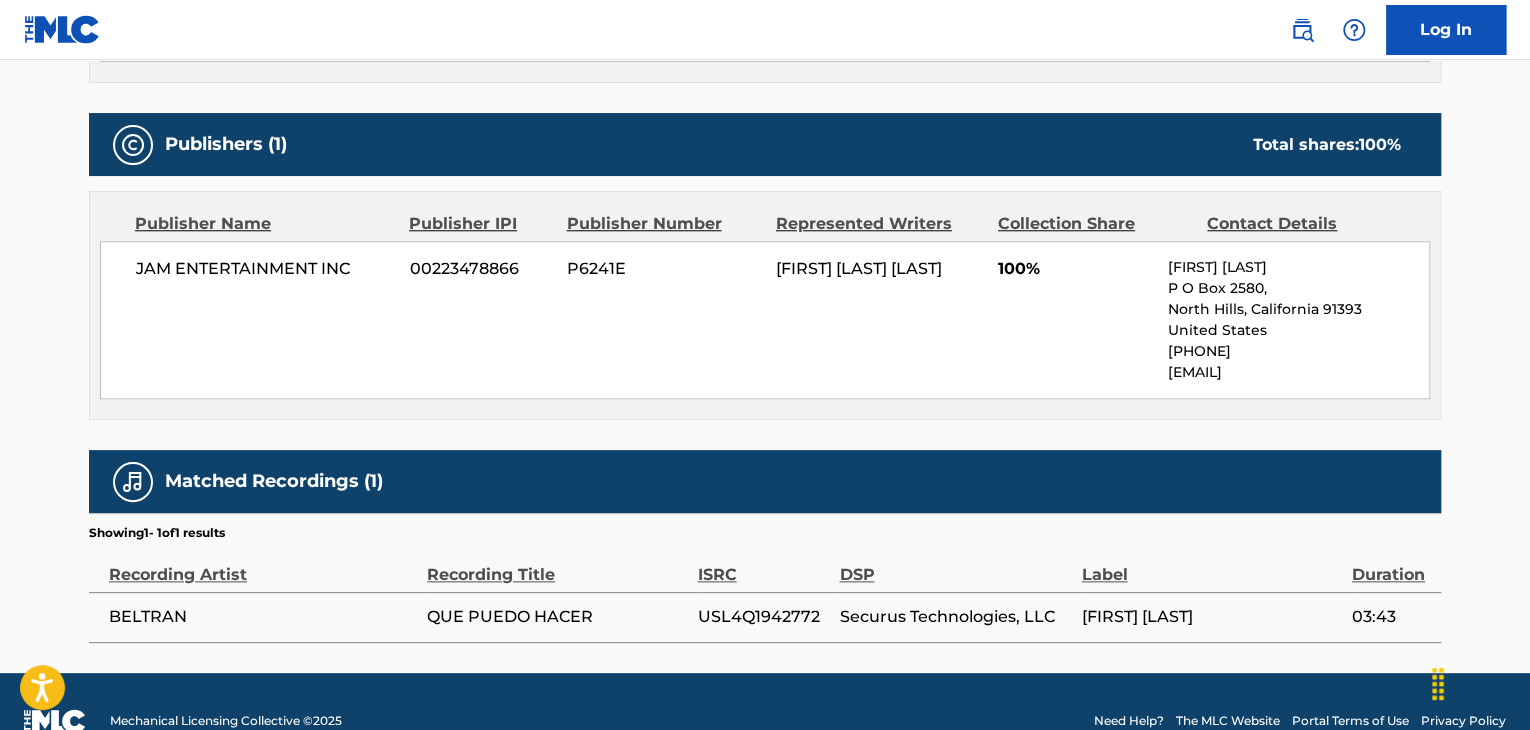 scroll, scrollTop: 856, scrollLeft: 0, axis: vertical 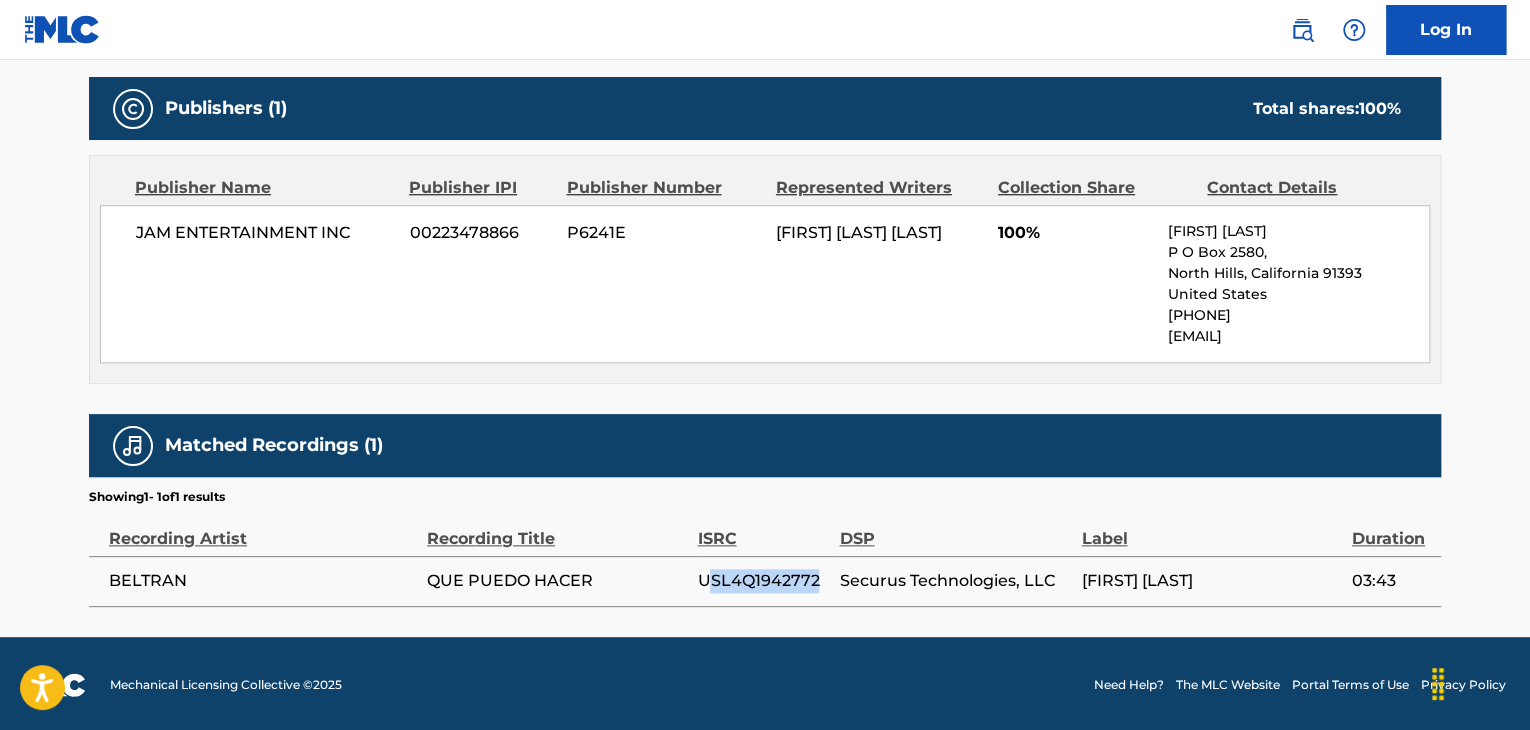 drag, startPoint x: 818, startPoint y: 573, endPoint x: 712, endPoint y: 578, distance: 106.11786 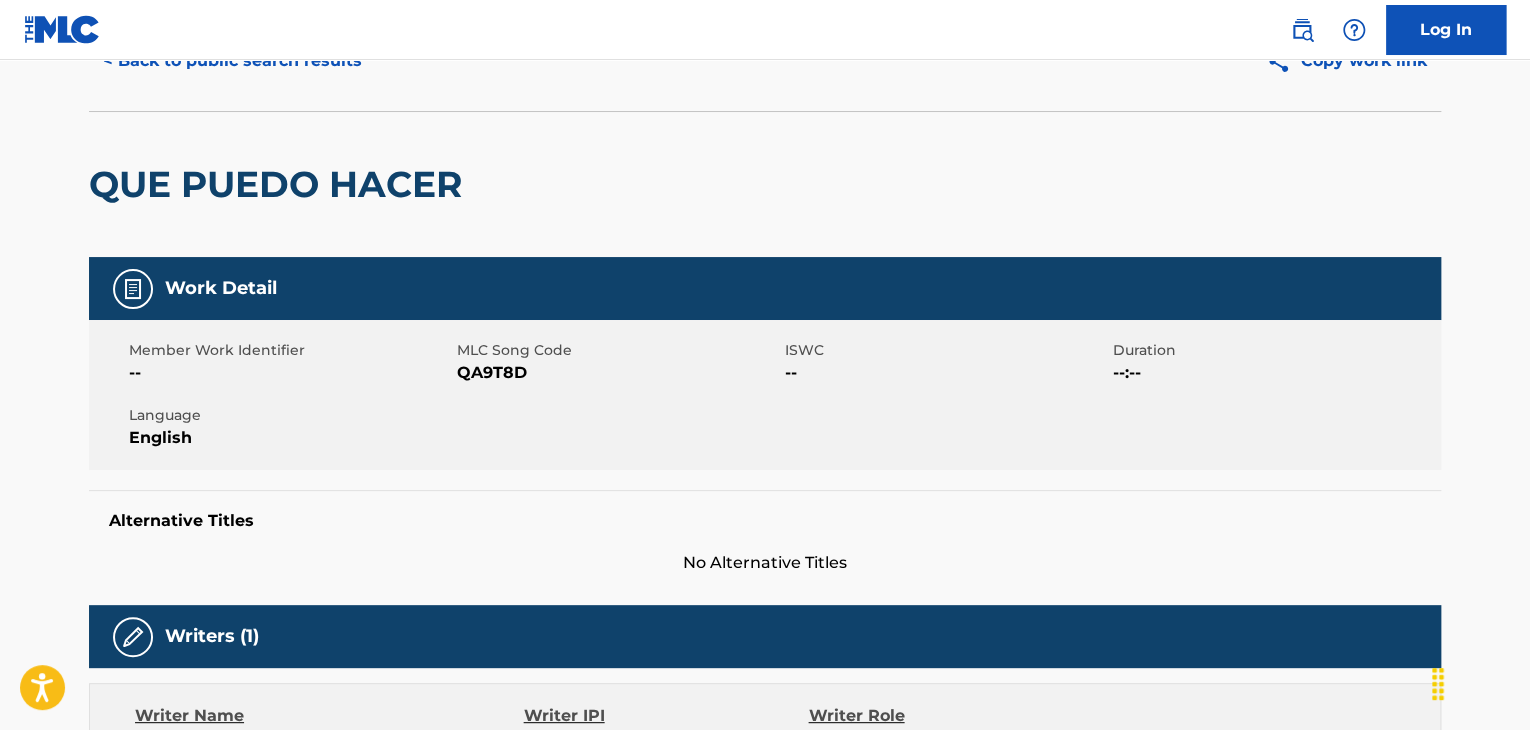 scroll, scrollTop: 0, scrollLeft: 0, axis: both 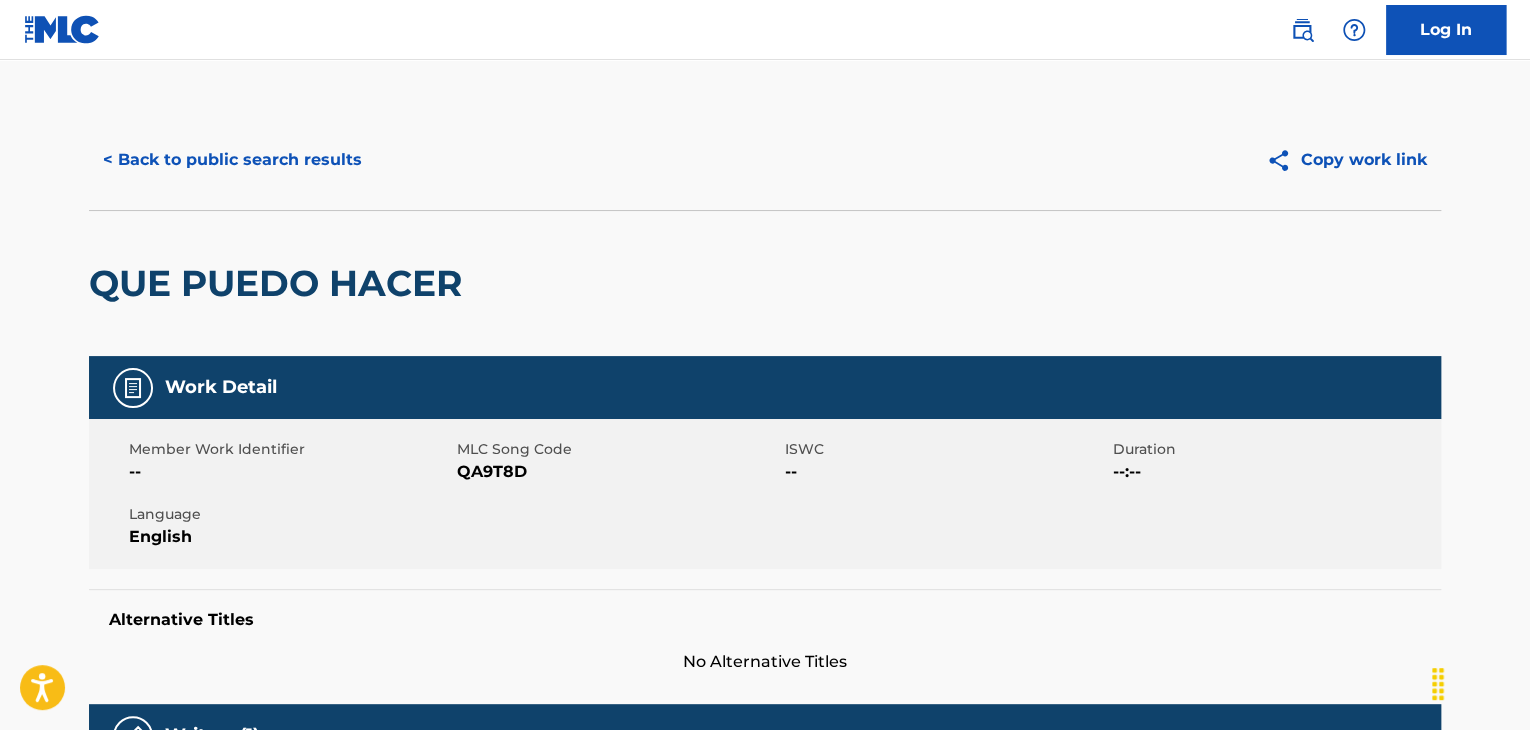 click on "< Back to public search results" at bounding box center [232, 160] 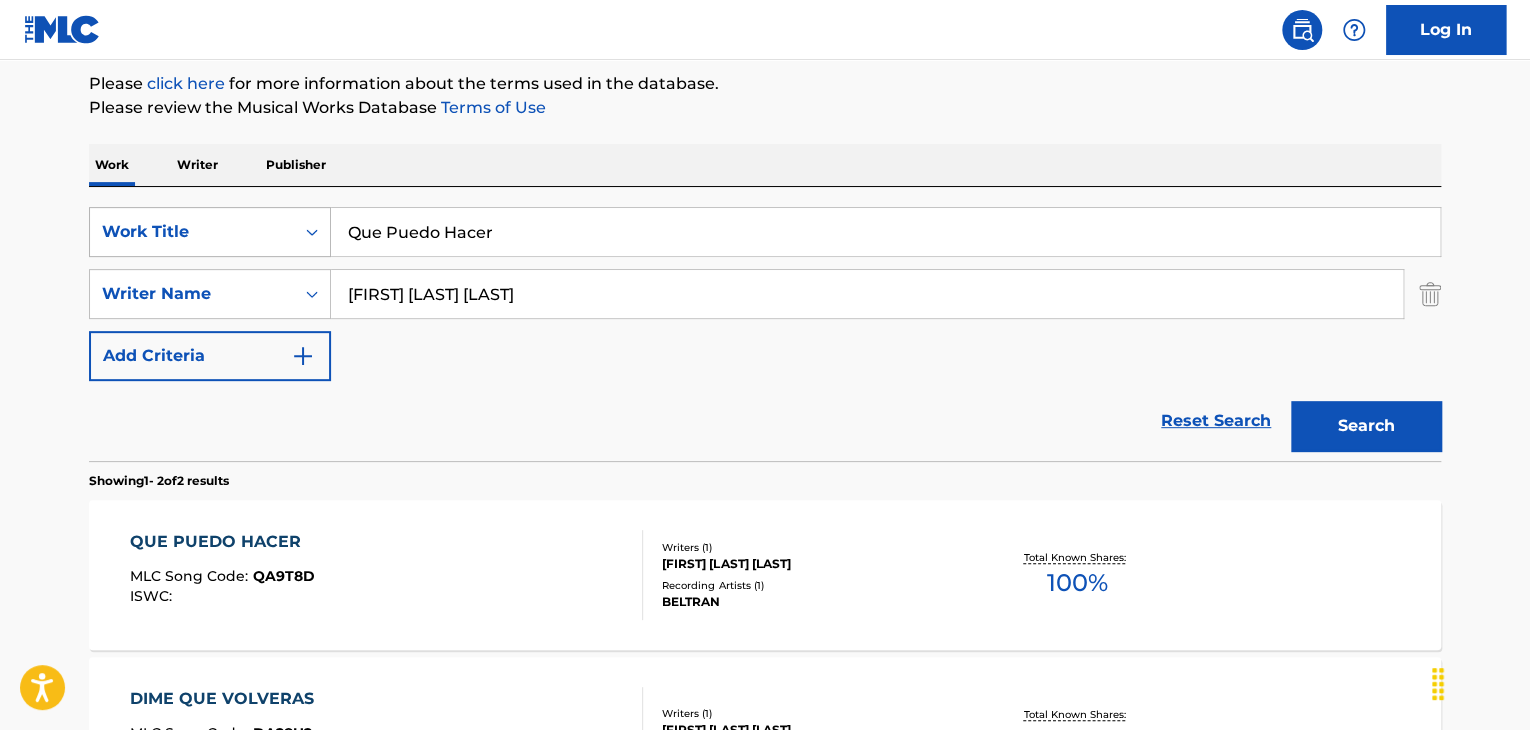 click on "SearchWithCriteria51e8a89e-fdcf-48eb-9c71-2f8987f80b48 Work Title Que Puedo Hacer" at bounding box center (765, 232) 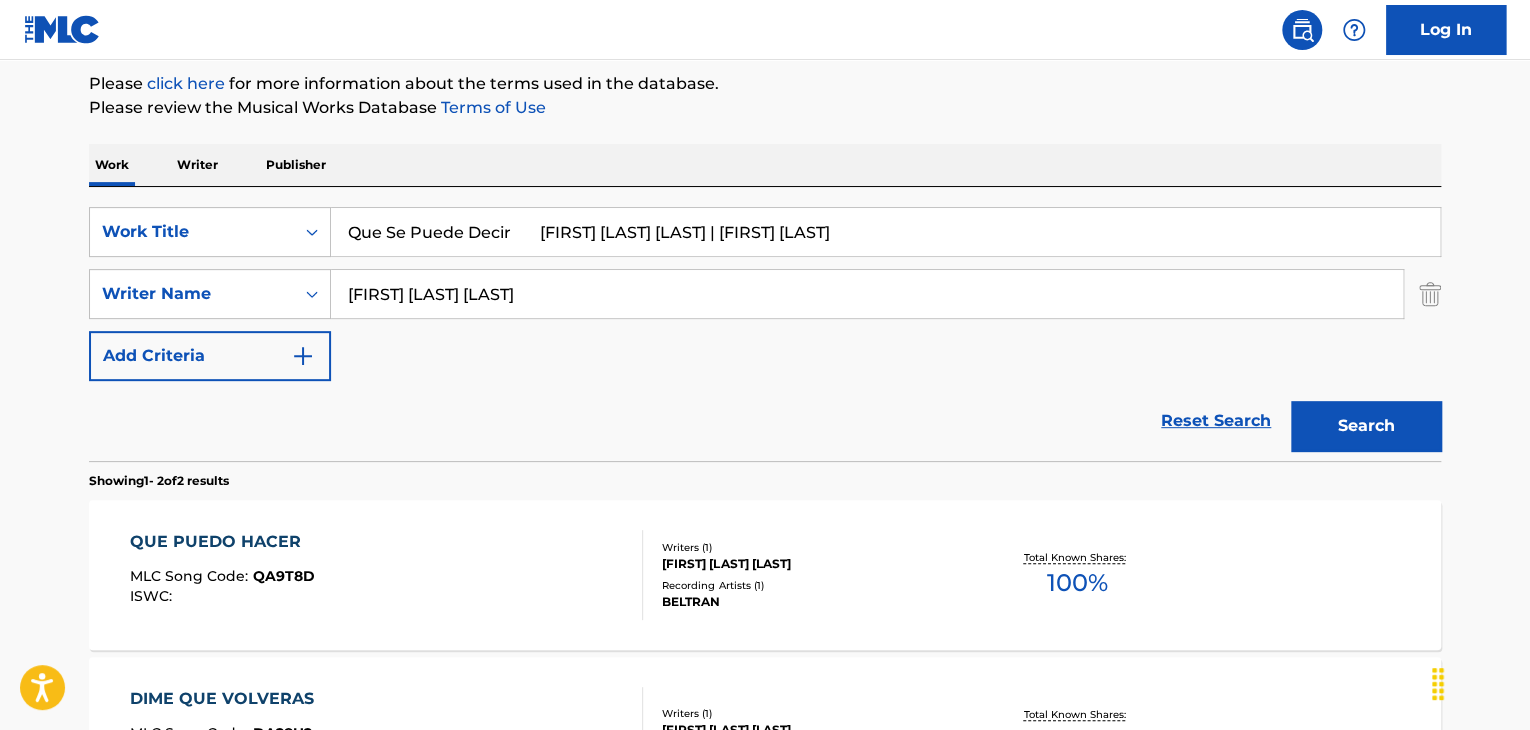 drag, startPoint x: 512, startPoint y: 230, endPoint x: 1391, endPoint y: 227, distance: 879.0051 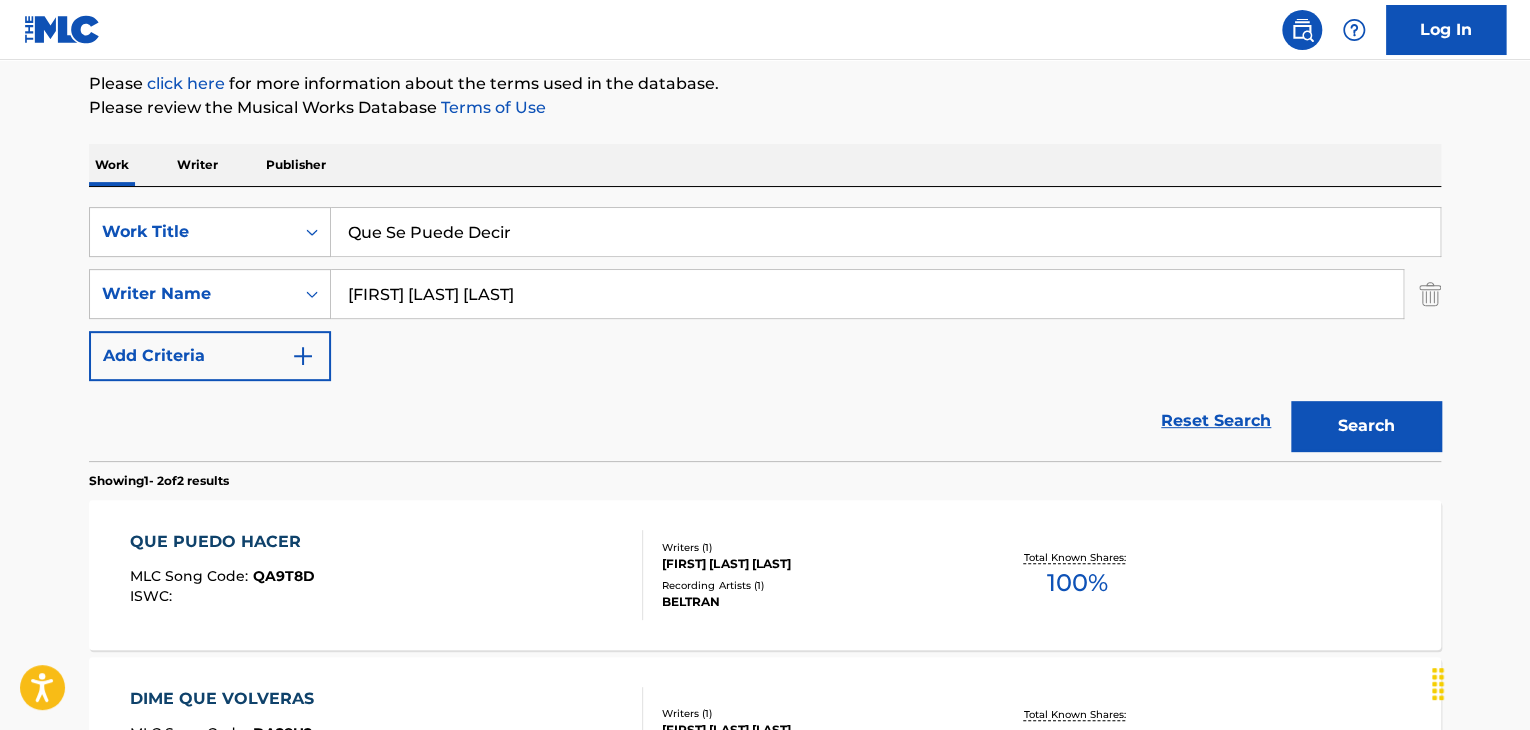 type on "Que Se Puede Decir" 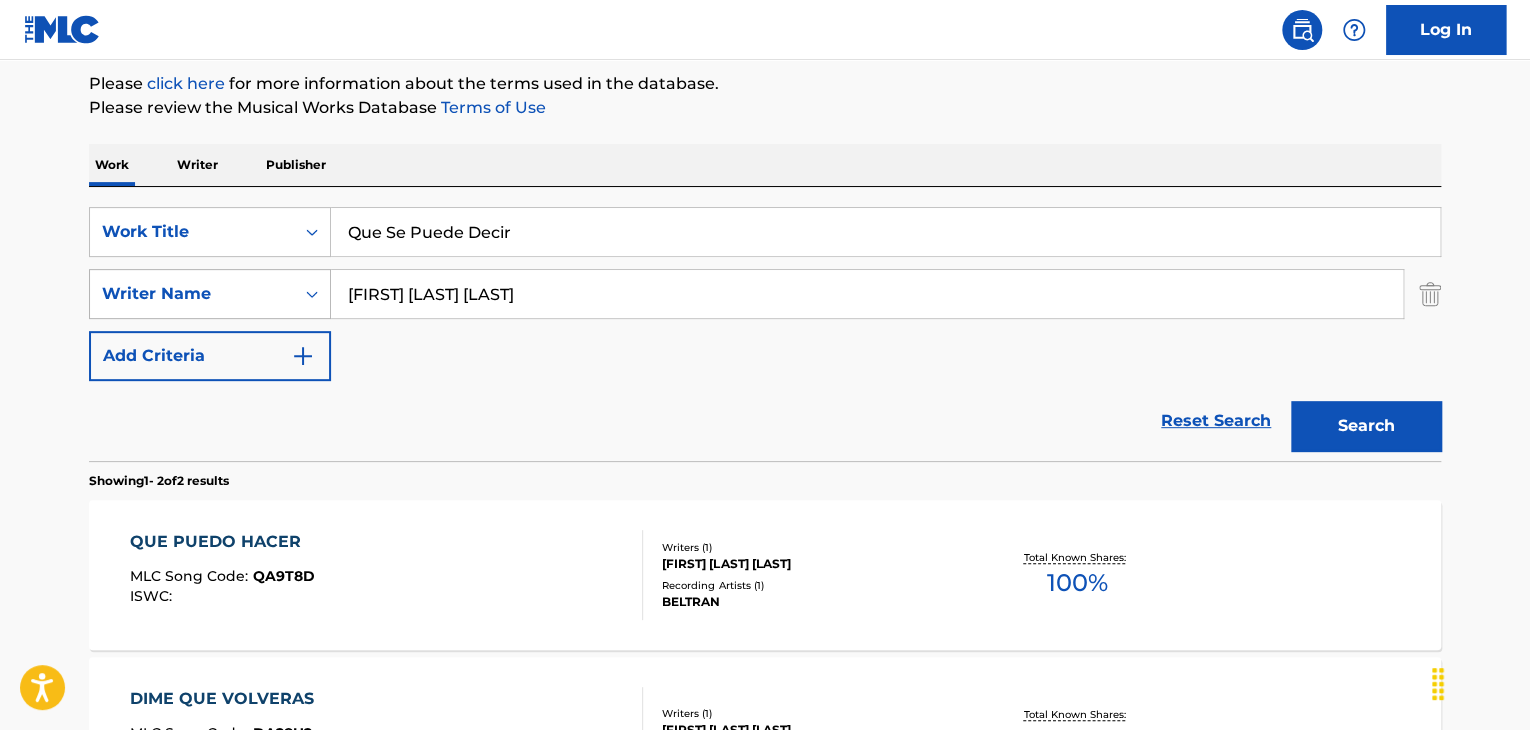 drag, startPoint x: 813, startPoint y: 277, endPoint x: 214, endPoint y: 269, distance: 599.0534 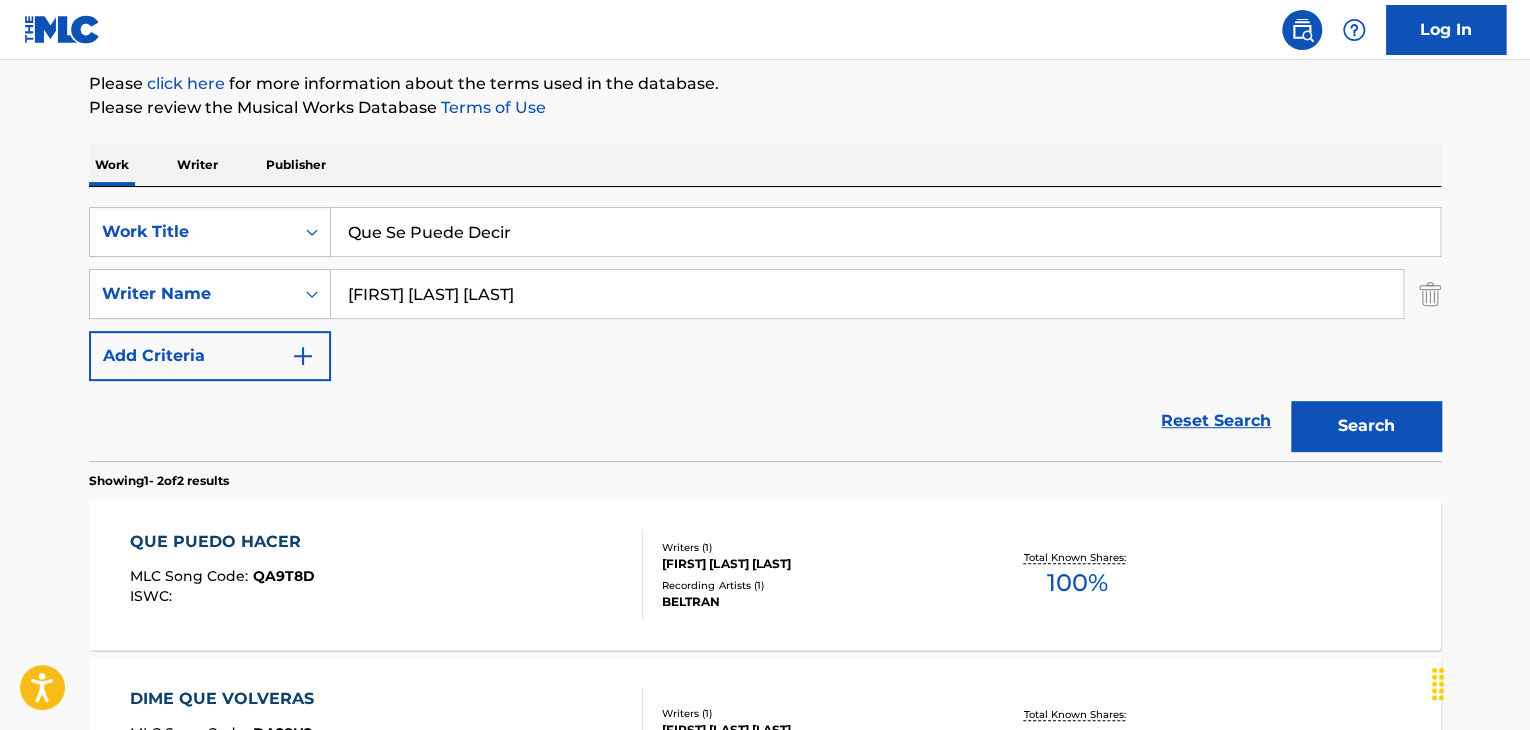 paste on "[FIRST] [LAST] [LAST] | [FIRST] [LAST] [LAST]" 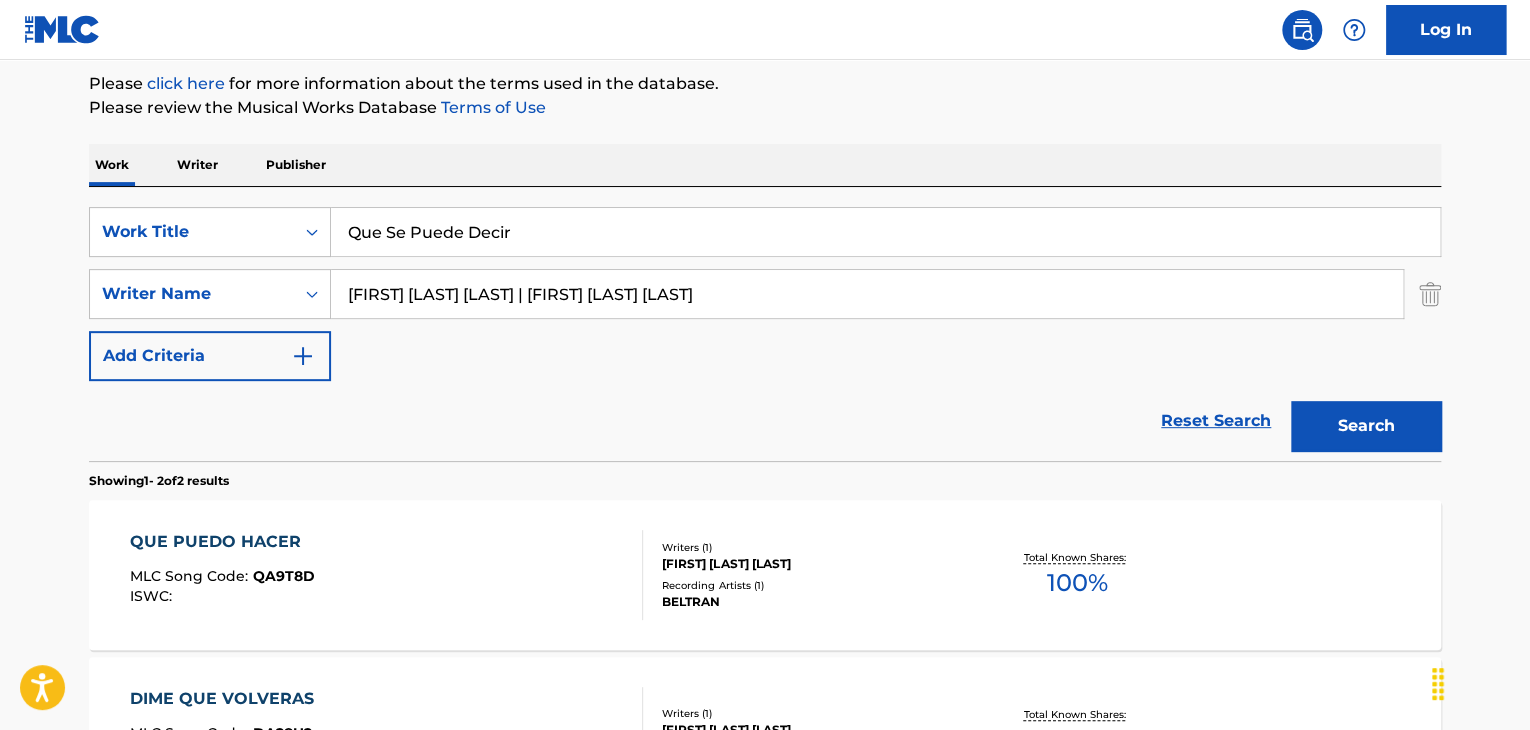 drag, startPoint x: 568, startPoint y: 289, endPoint x: 1535, endPoint y: 427, distance: 976.7973 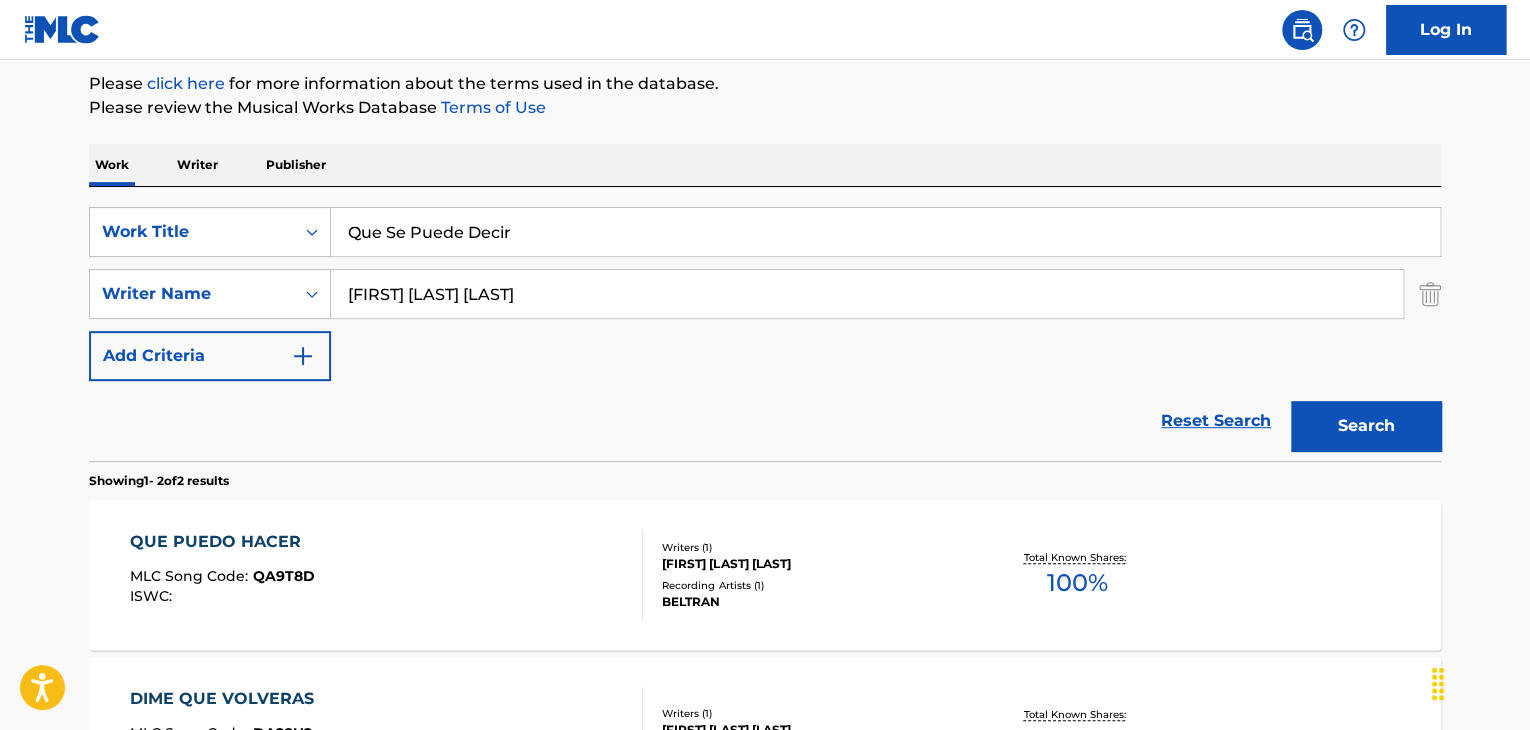 drag, startPoint x: 520, startPoint y: 289, endPoint x: 456, endPoint y: 269, distance: 67.052216 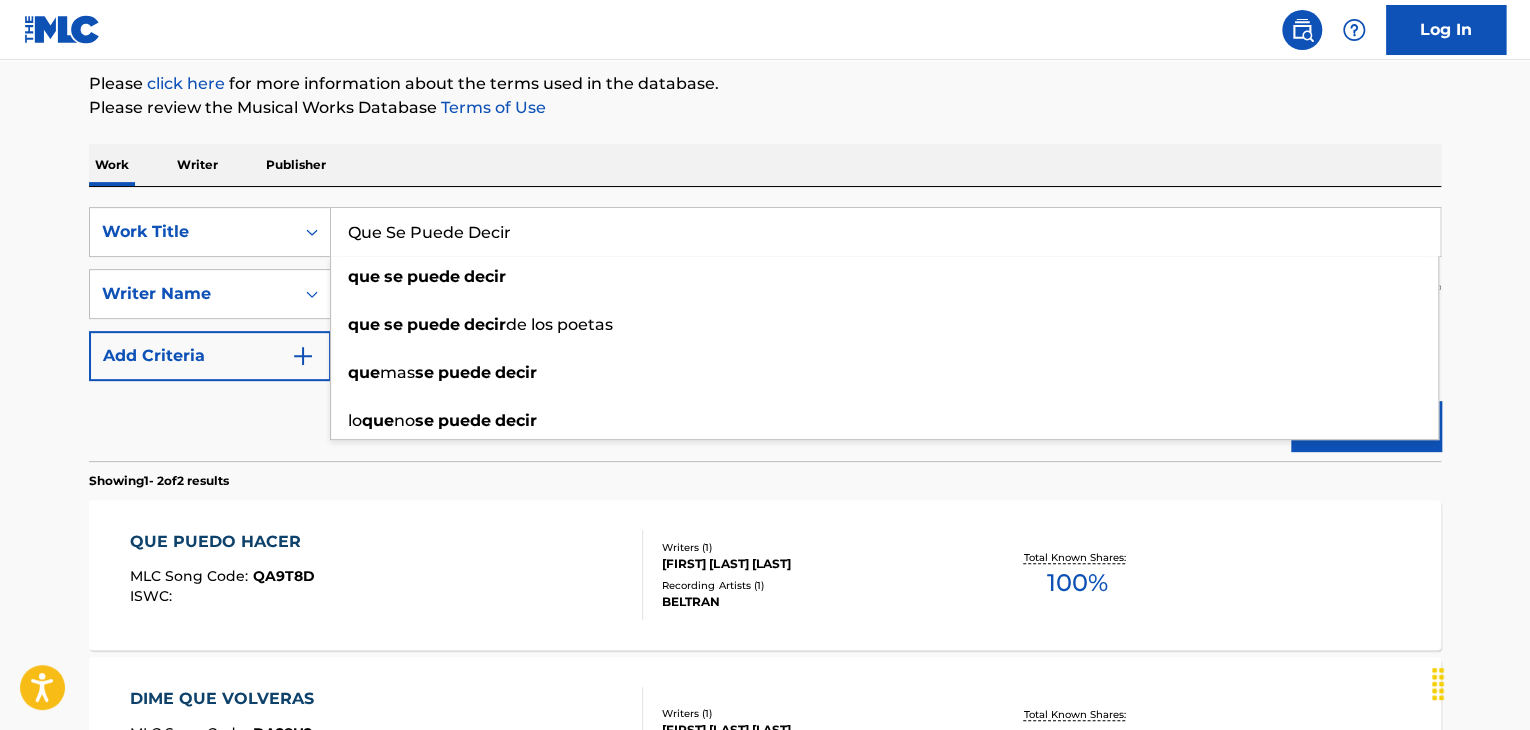 click on "SearchWithCriteria51e8a89e-fdcf-48eb-9c71-2f8987f80b48 Work Title Que Se Puede Decir que   se   puede   decir que   se   puede   decir  de los poetas que  mas  se   puede   decir lo  que  no  se   puede   decir SearchWithCriteria0c92f47e-4fdb-4666-b5ea-20fe5f32acf5 Writer Name [FIRST] [LAST] Add Criteria Reset Search Search" at bounding box center [765, 324] 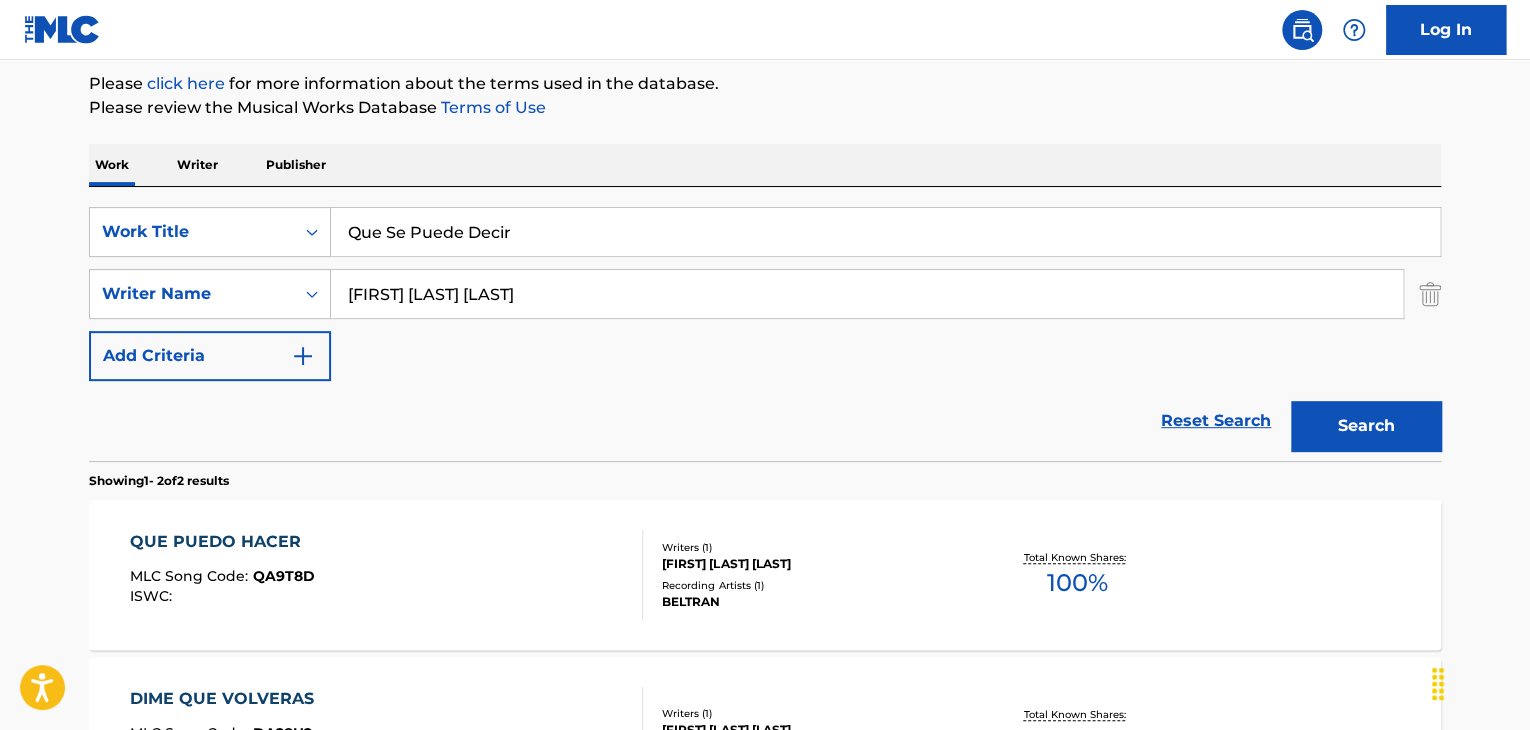 drag, startPoint x: 528, startPoint y: 285, endPoint x: 461, endPoint y: 299, distance: 68.44706 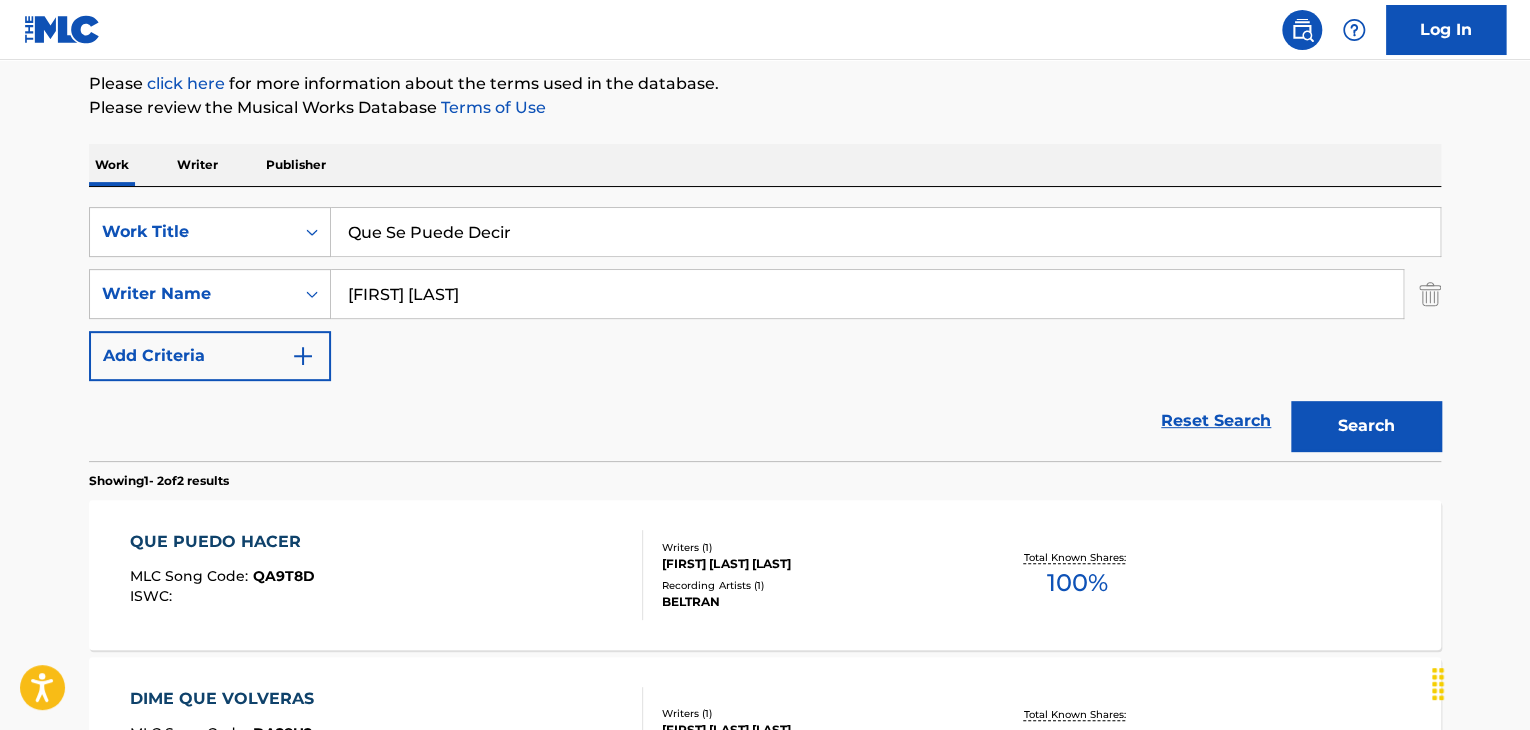 type on "[FIRST] [LAST]" 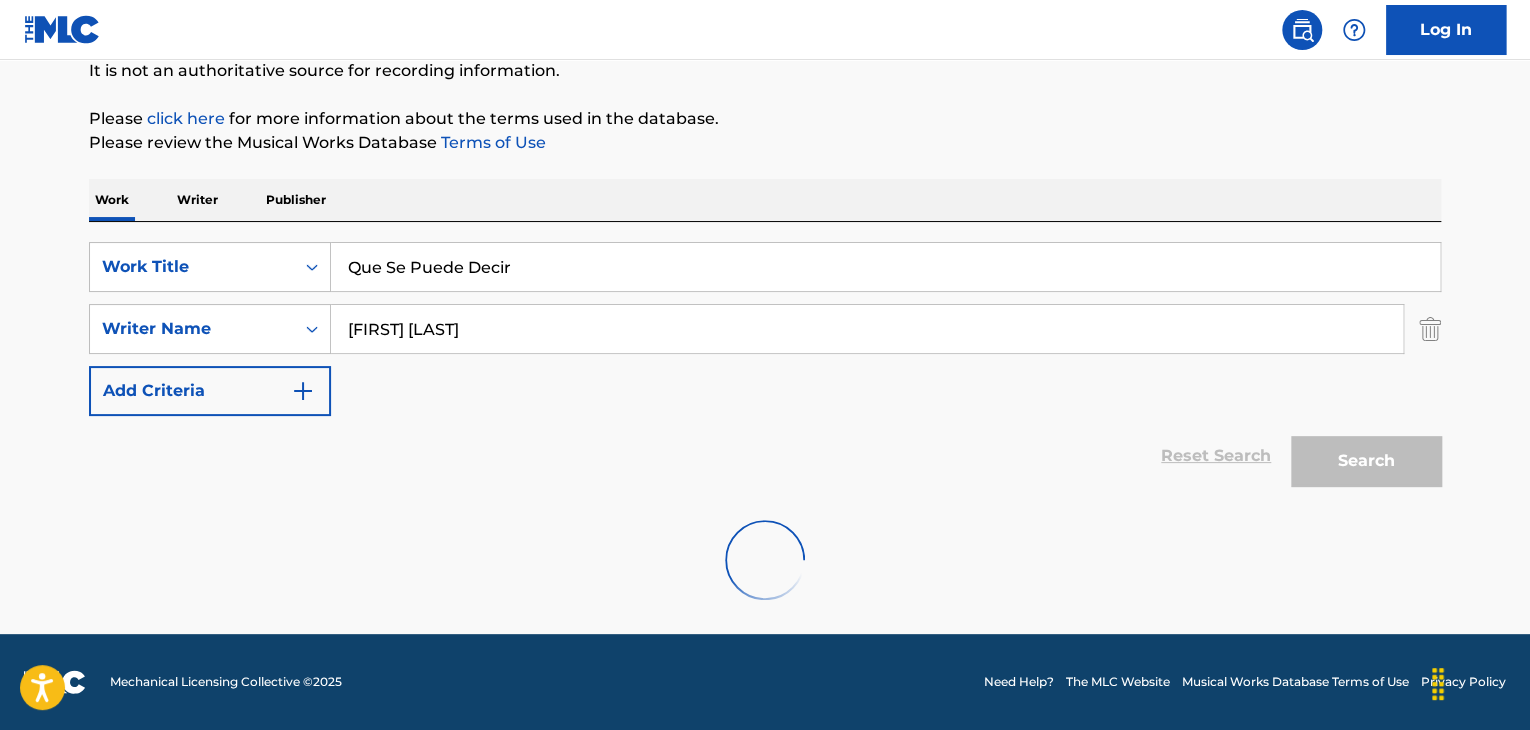 scroll, scrollTop: 238, scrollLeft: 0, axis: vertical 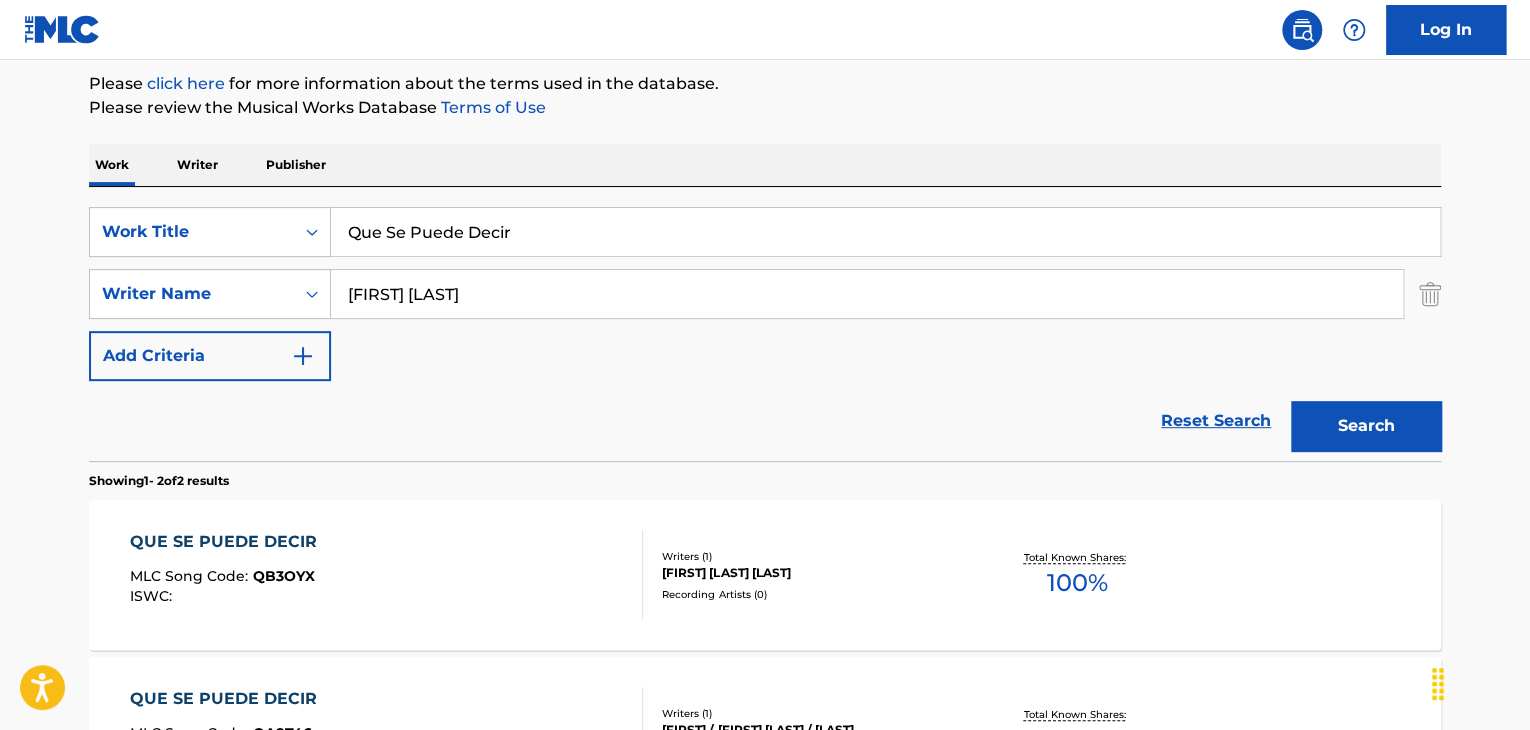 drag, startPoint x: 1091, startPoint y: 776, endPoint x: 876, endPoint y: 417, distance: 418.4567 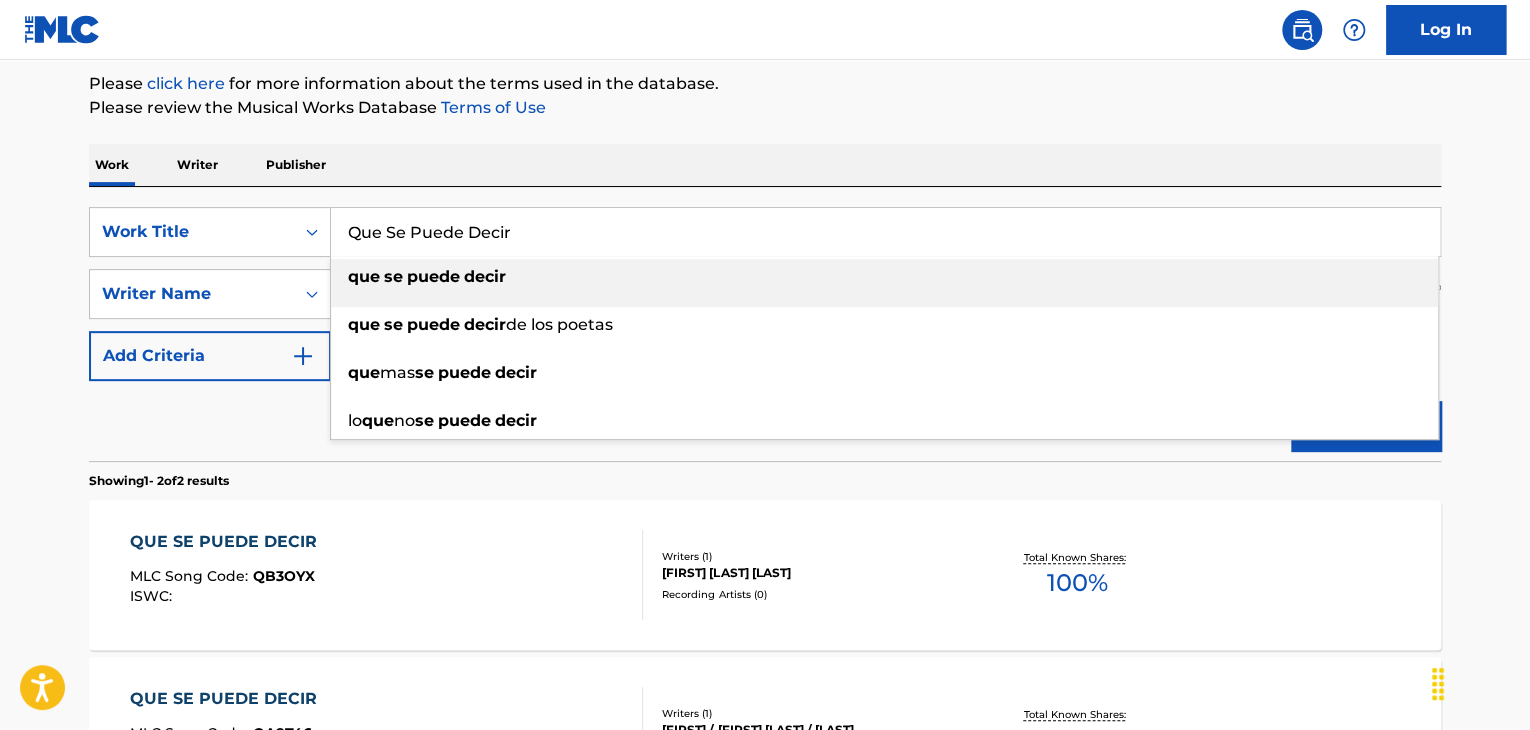 paste on "Siente	[FIRST] [LAST] [LAST]" 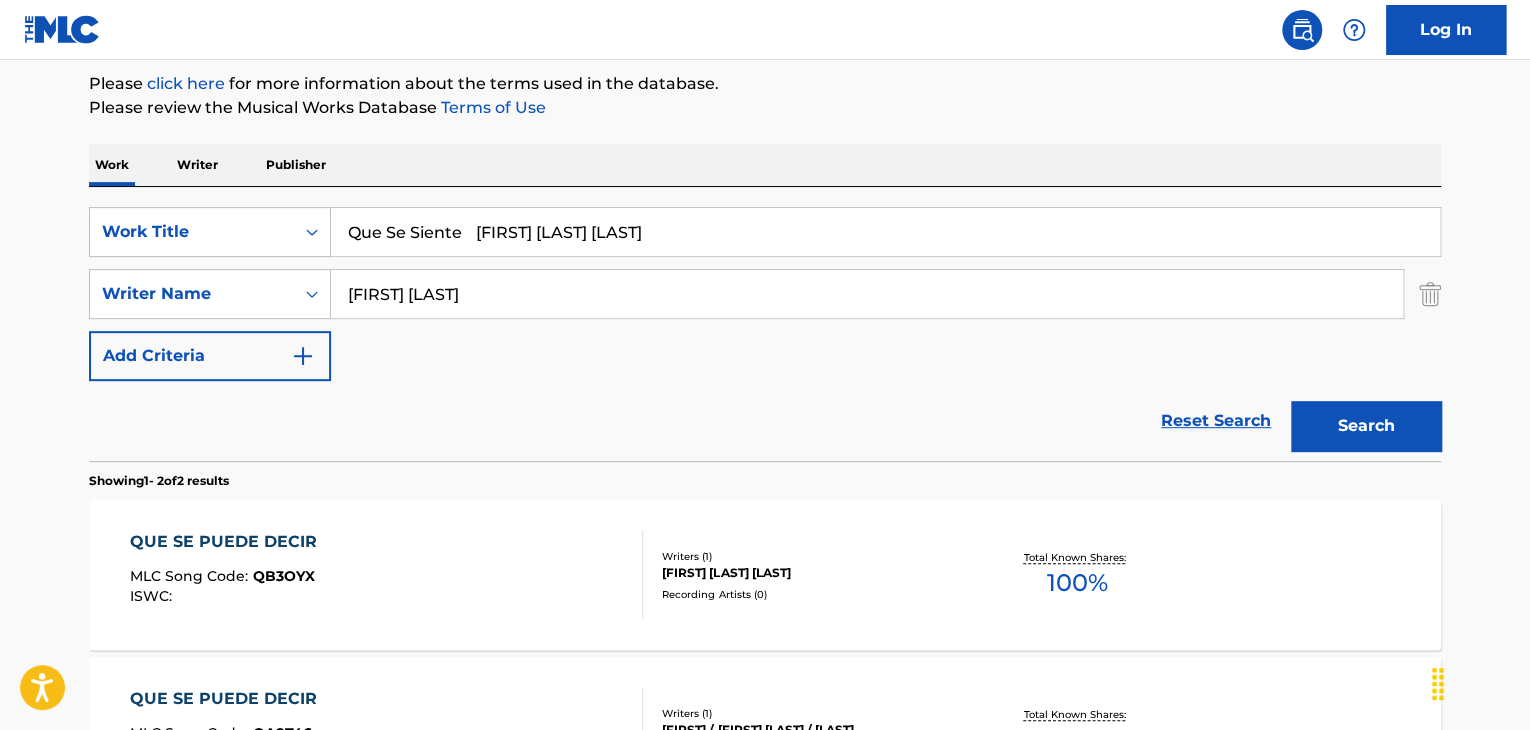 drag, startPoint x: 483, startPoint y: 228, endPoint x: 1482, endPoint y: 326, distance: 1003.7953 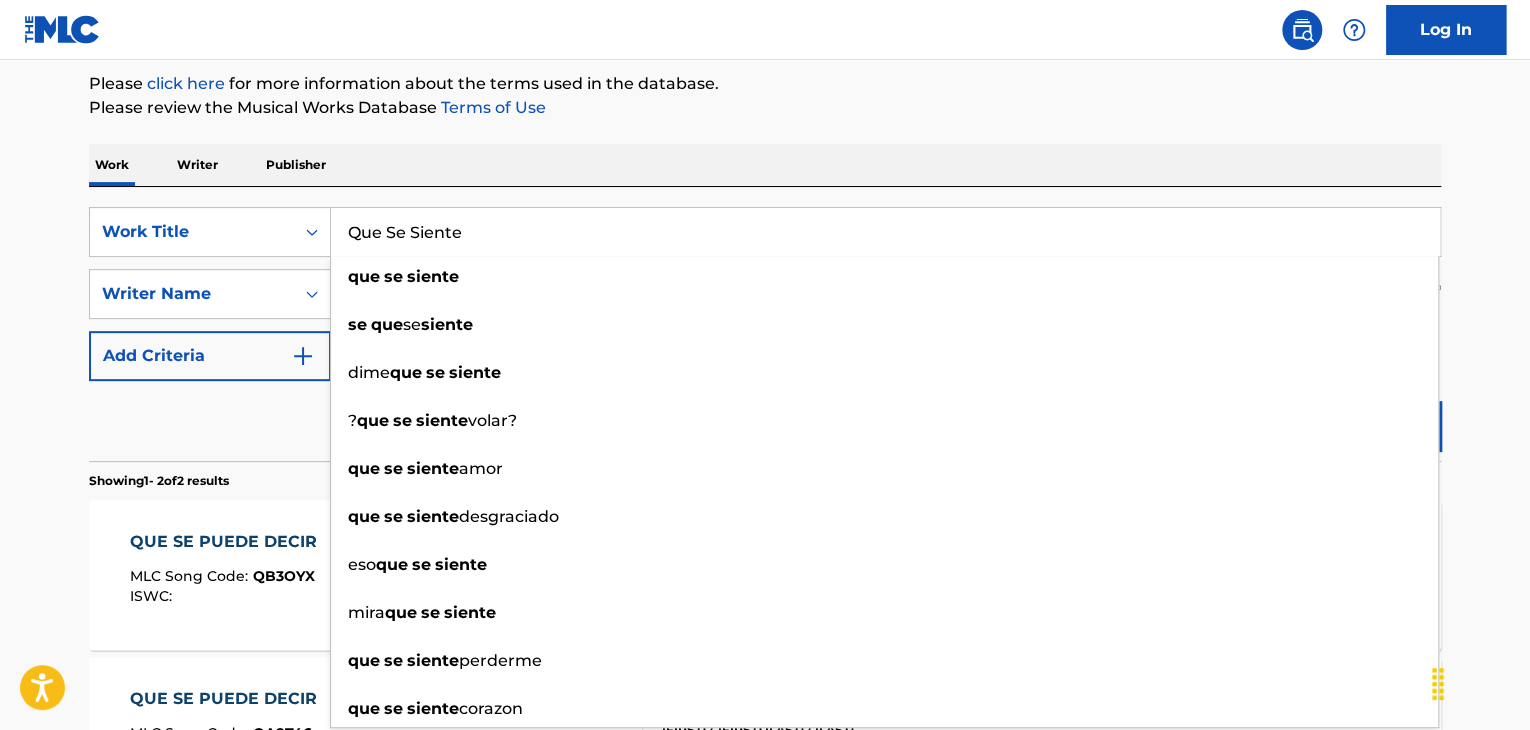 type on "Que Se Siente" 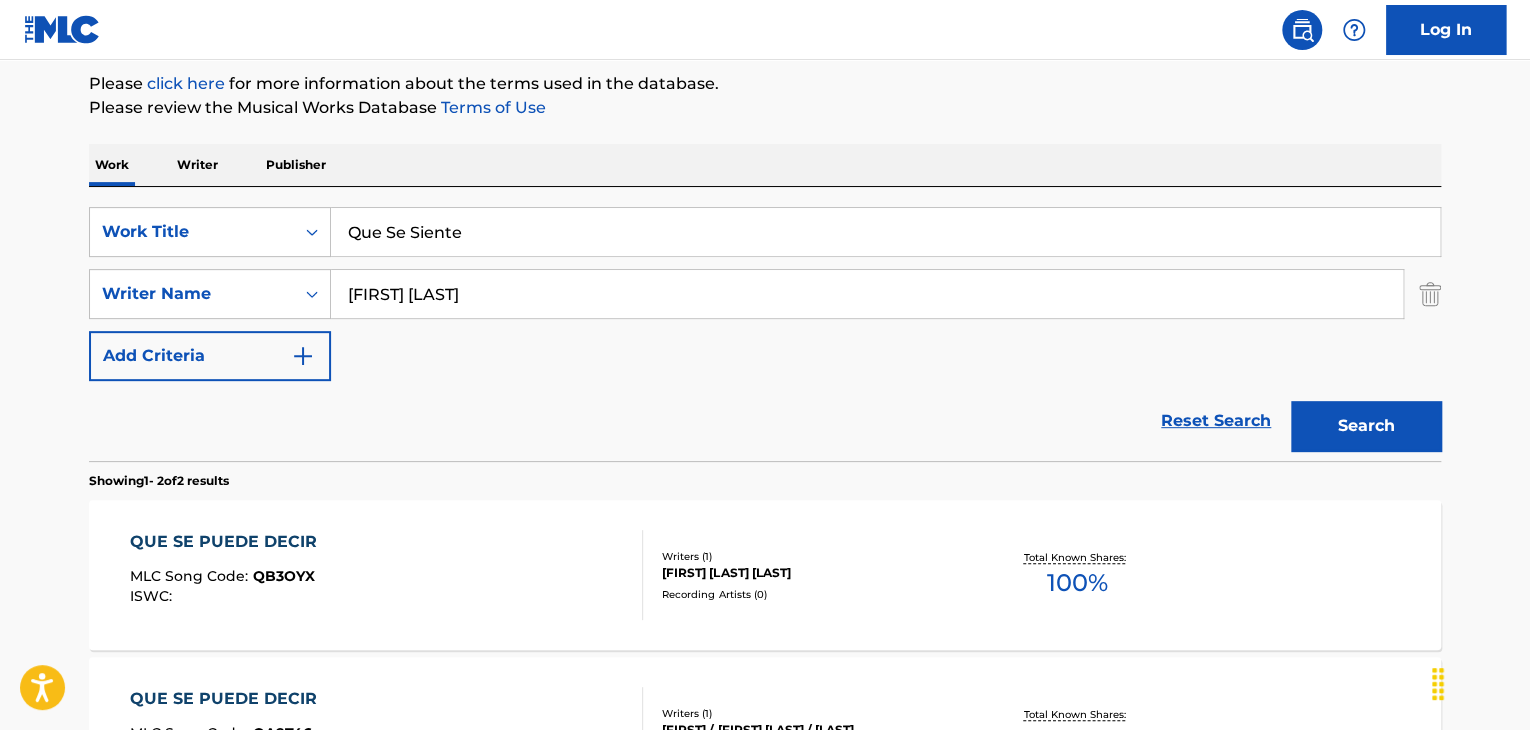 drag, startPoint x: 475, startPoint y: 280, endPoint x: 0, endPoint y: 221, distance: 478.65018 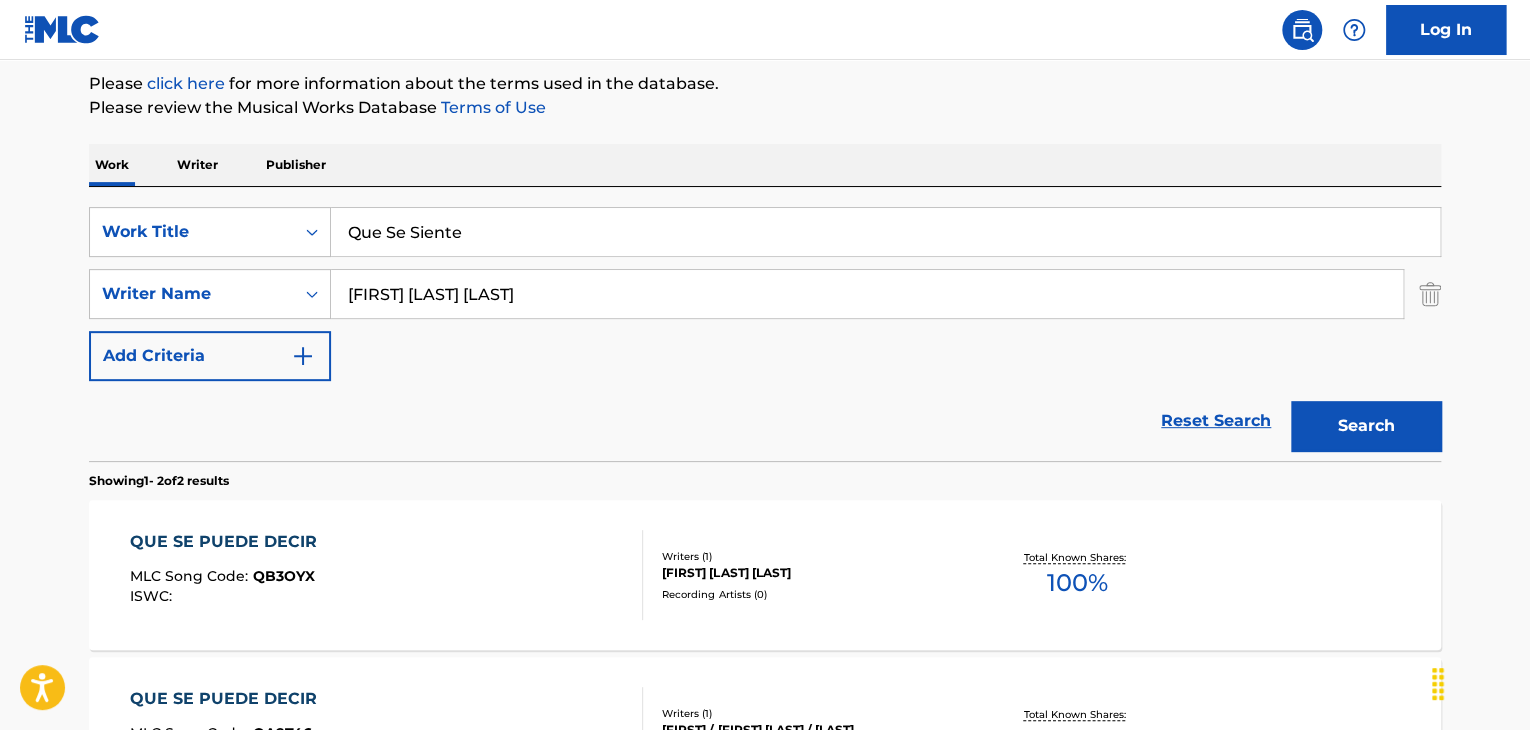 click on "Search" at bounding box center (1366, 426) 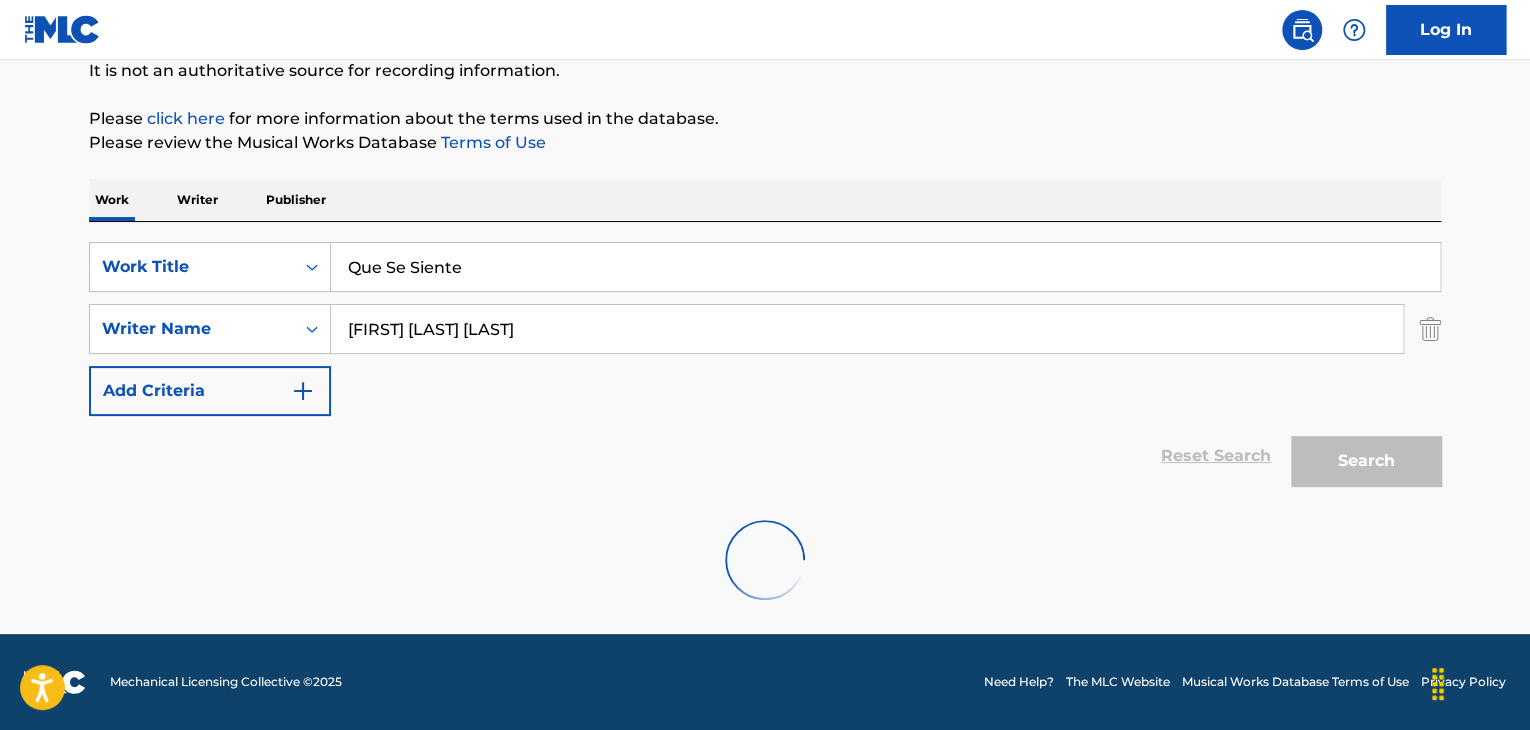 scroll, scrollTop: 138, scrollLeft: 0, axis: vertical 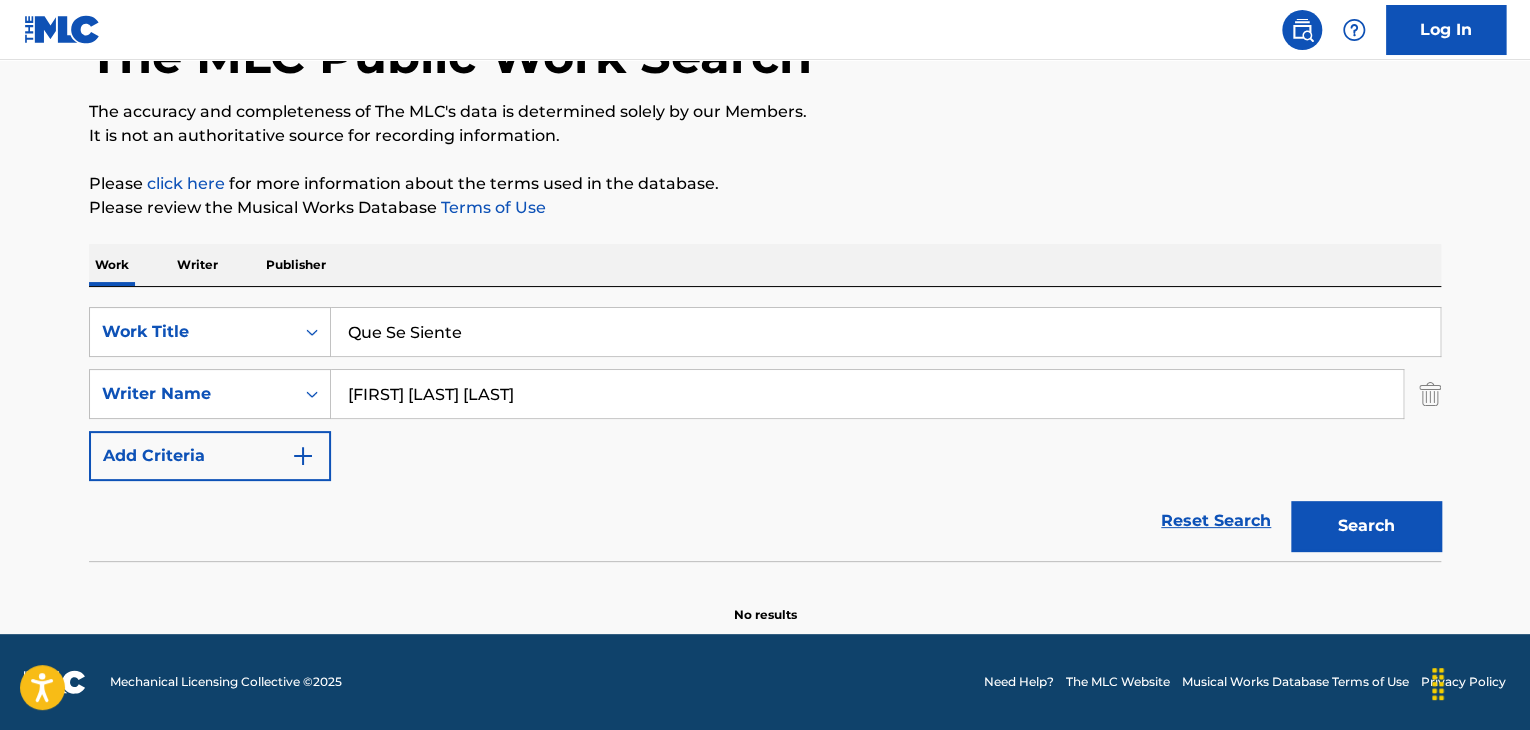 click on "[FIRST] [LAST] [LAST]" at bounding box center [867, 394] 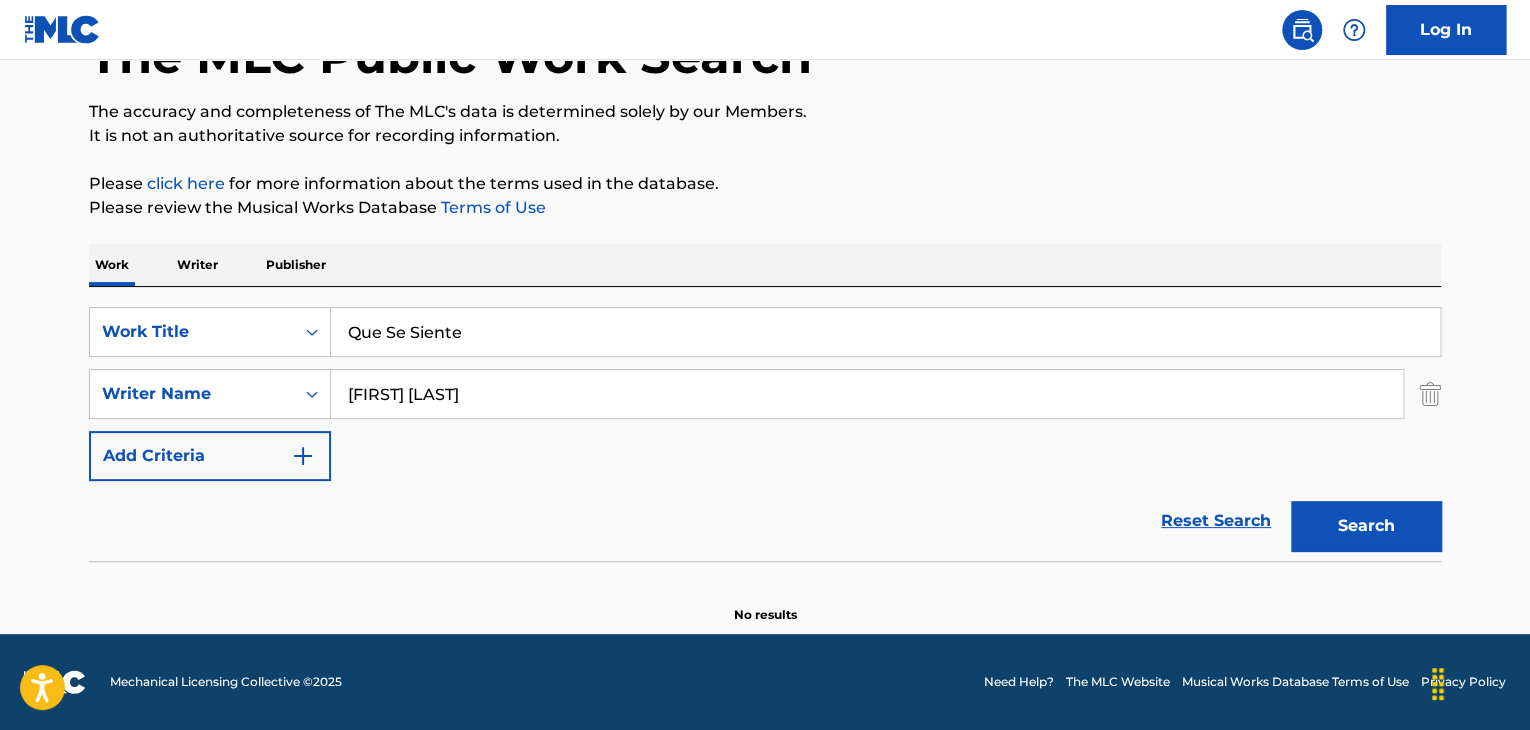 type on "[FIRST] [LAST]" 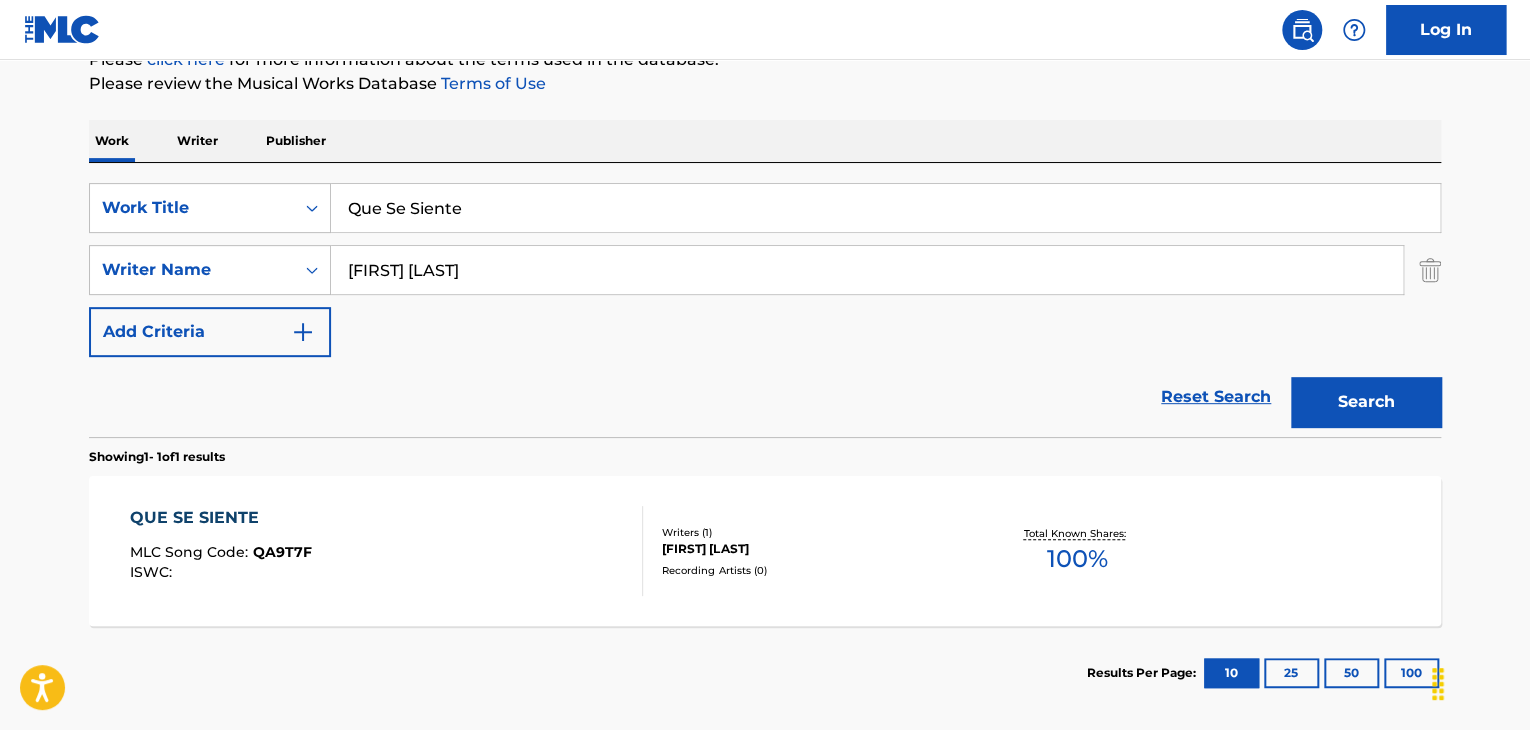 scroll, scrollTop: 358, scrollLeft: 0, axis: vertical 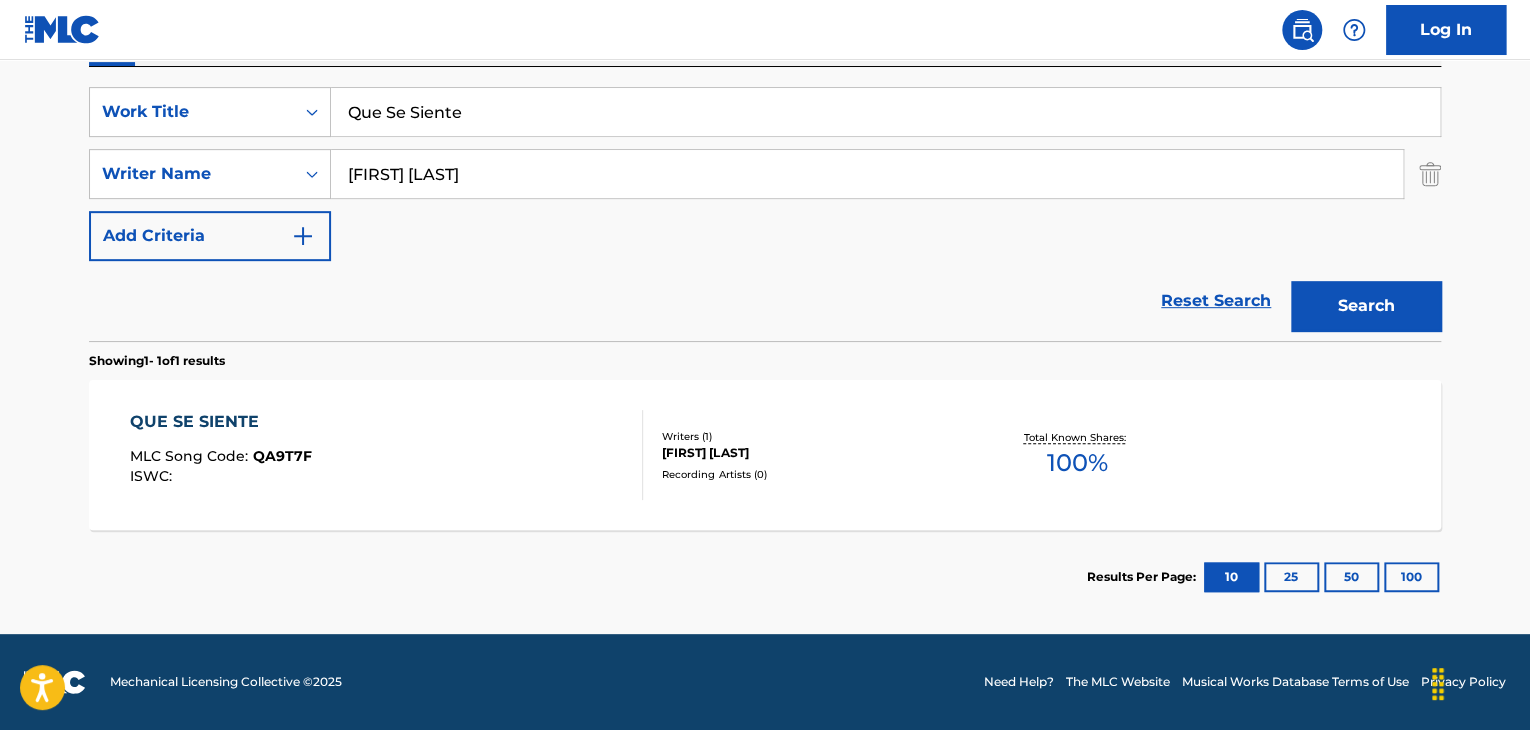 drag, startPoint x: 546, startPoint y: 89, endPoint x: 0, endPoint y: 56, distance: 546.99634 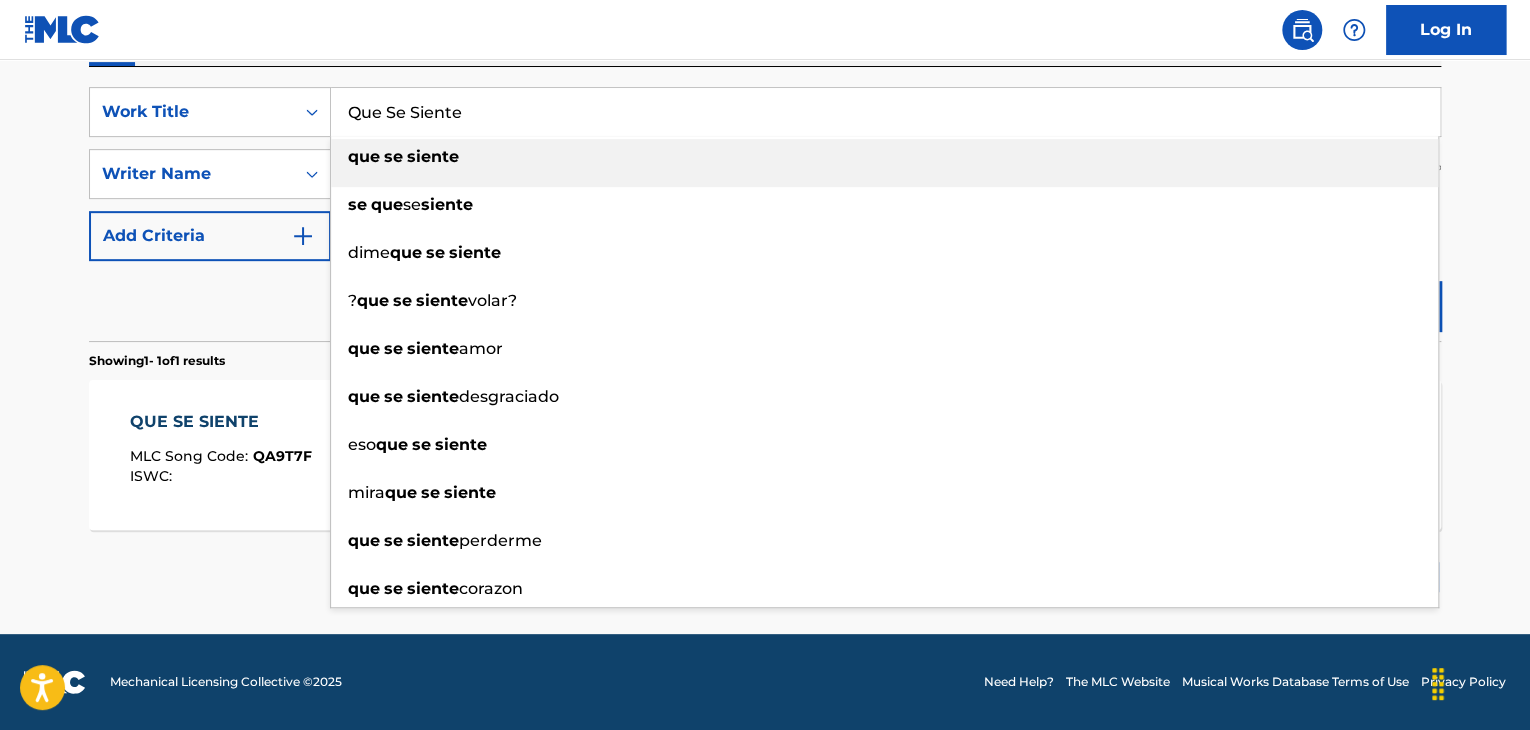 paste on "Vayan Al Diablo	[FIRST] [LAST] (Aka: [FIRST] [LAST])" 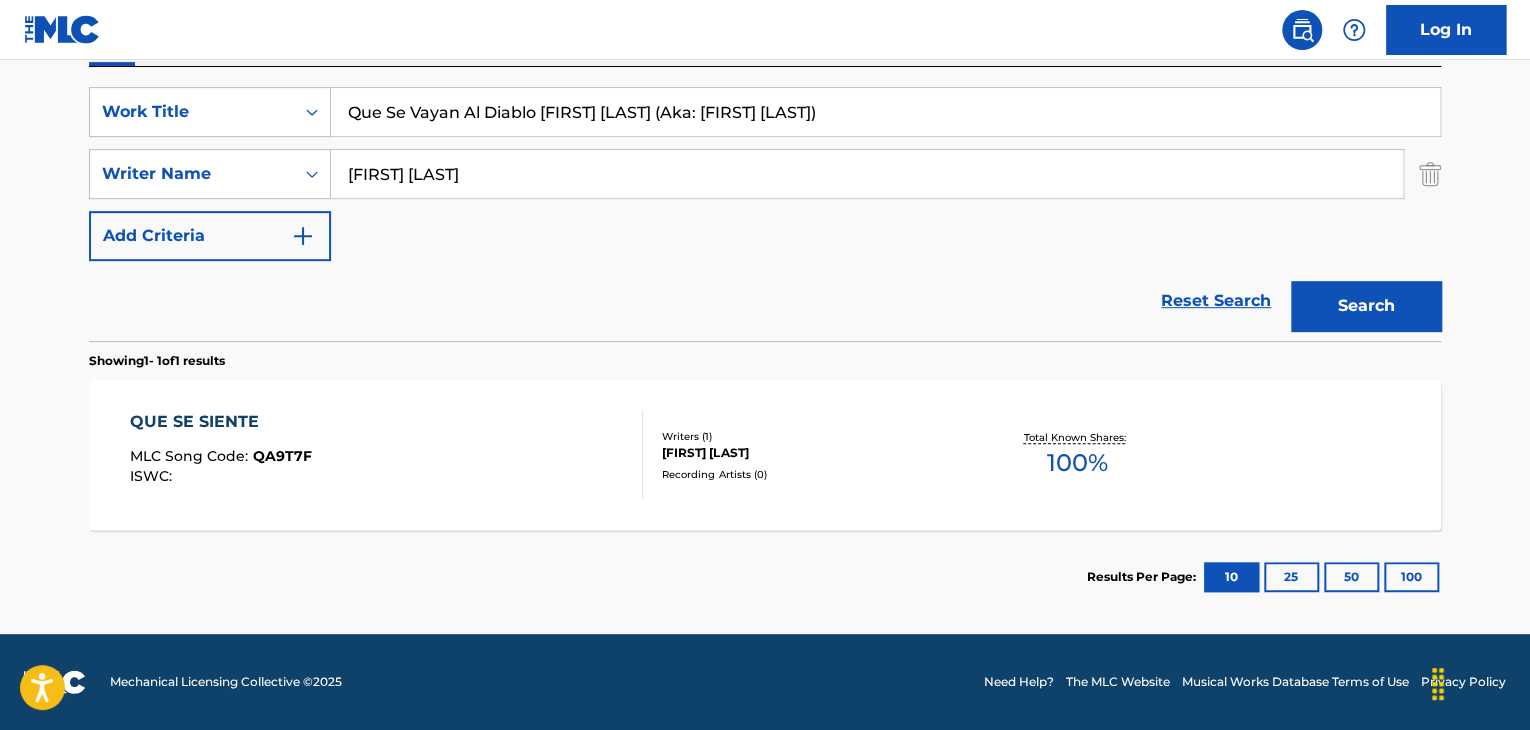 drag, startPoint x: 732, startPoint y: 109, endPoint x: 1525, endPoint y: 158, distance: 794.51245 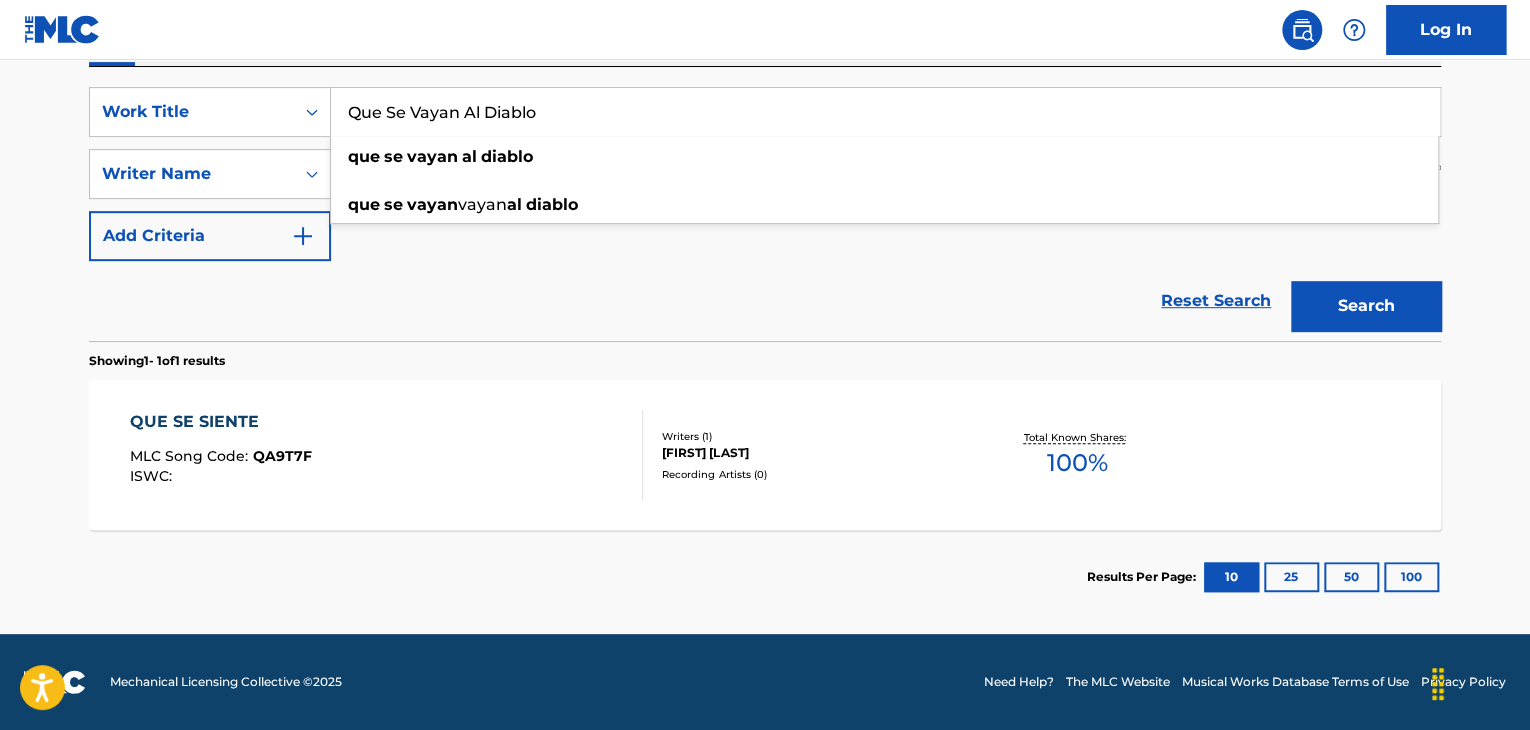 type on "Que Se Vayan Al Diablo" 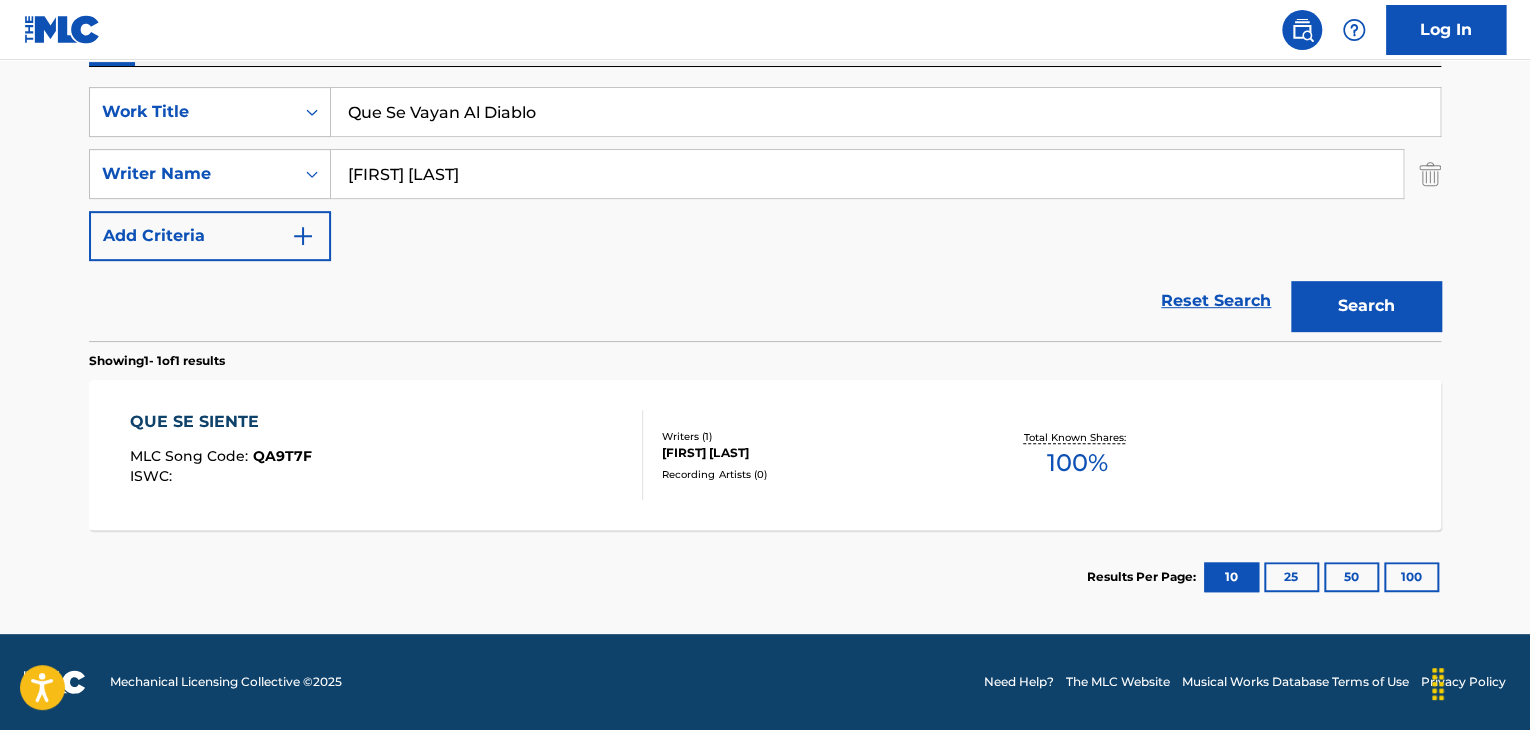 drag, startPoint x: 461, startPoint y: 147, endPoint x: 13, endPoint y: 134, distance: 448.18857 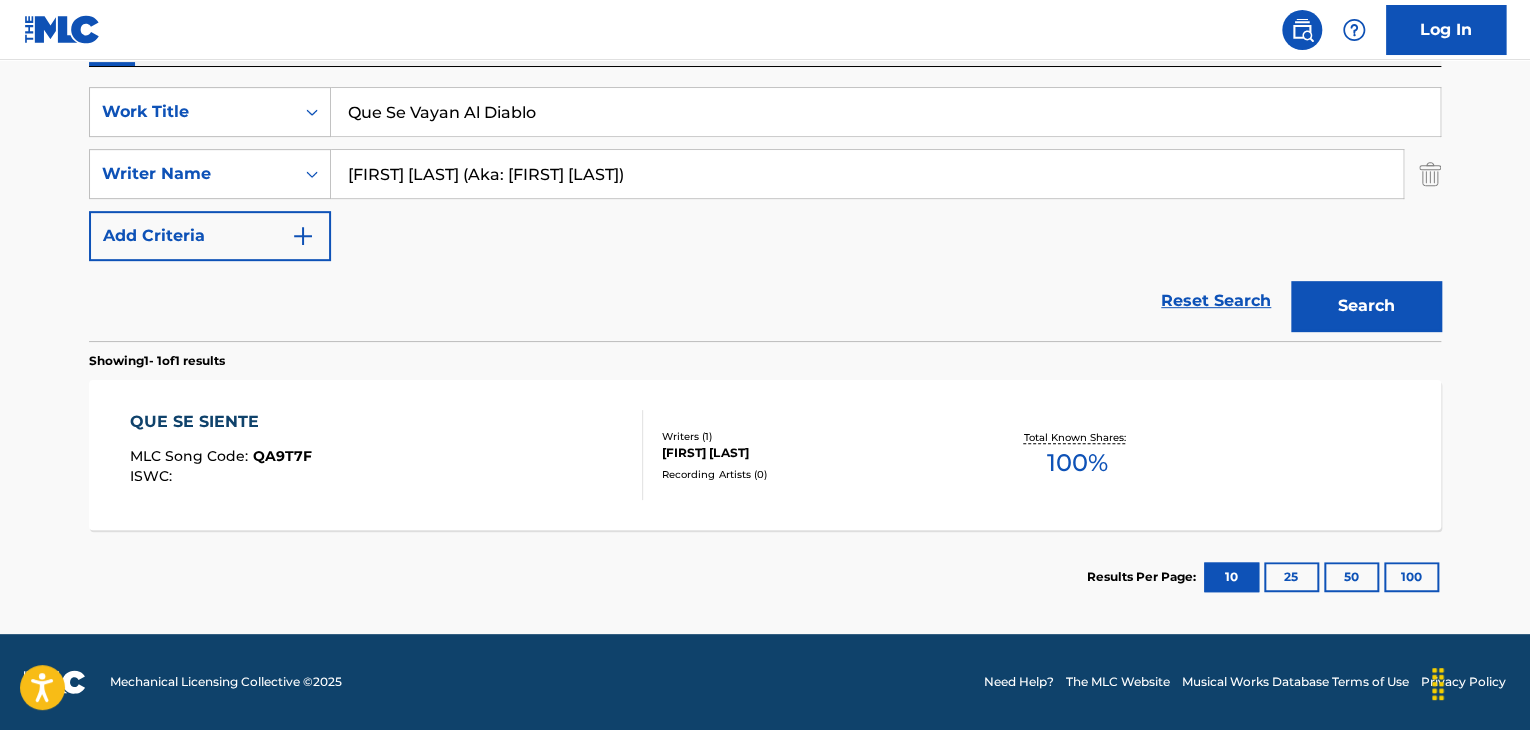 drag, startPoint x: 532, startPoint y: 170, endPoint x: 1535, endPoint y: 218, distance: 1004.1479 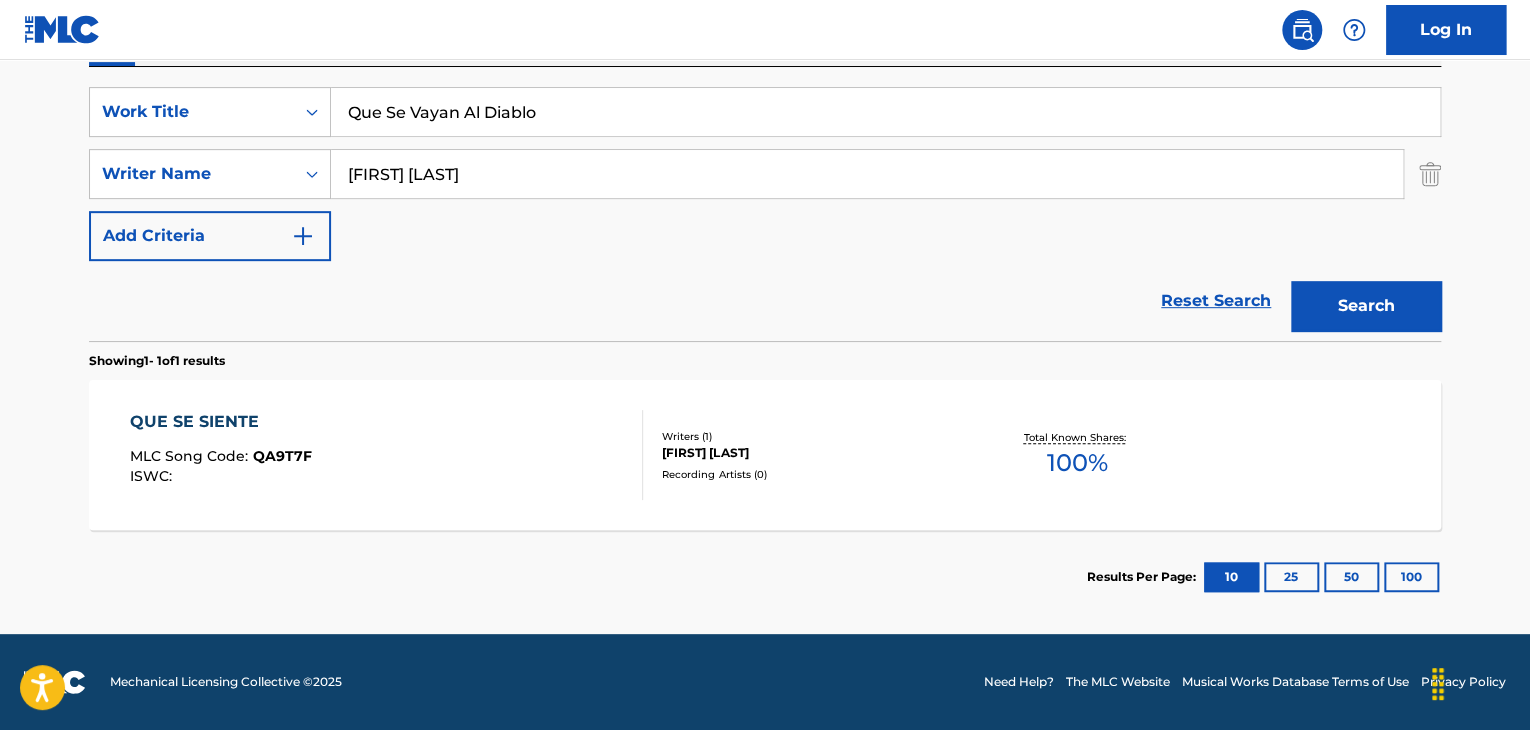 type on "[FIRST] [LAST]" 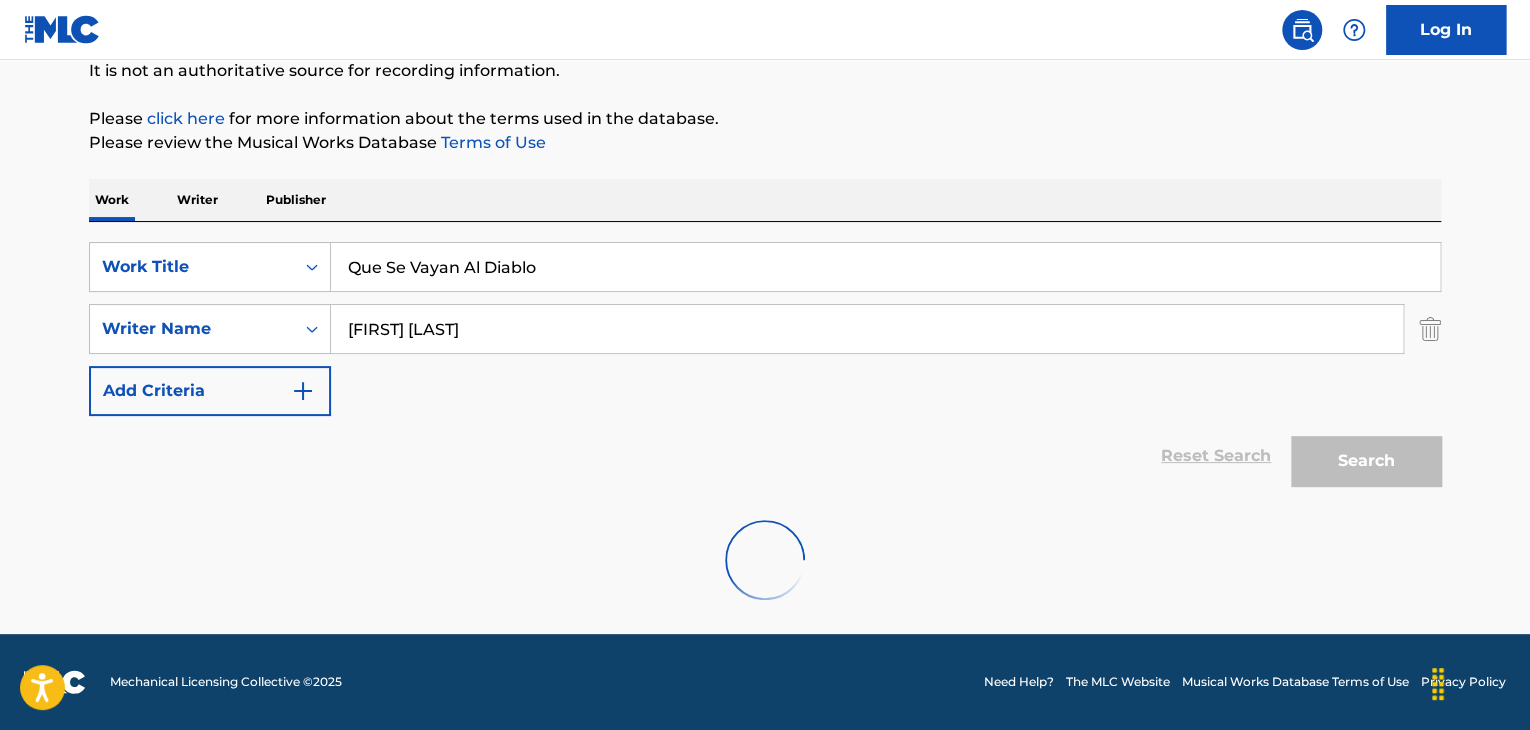 scroll, scrollTop: 358, scrollLeft: 0, axis: vertical 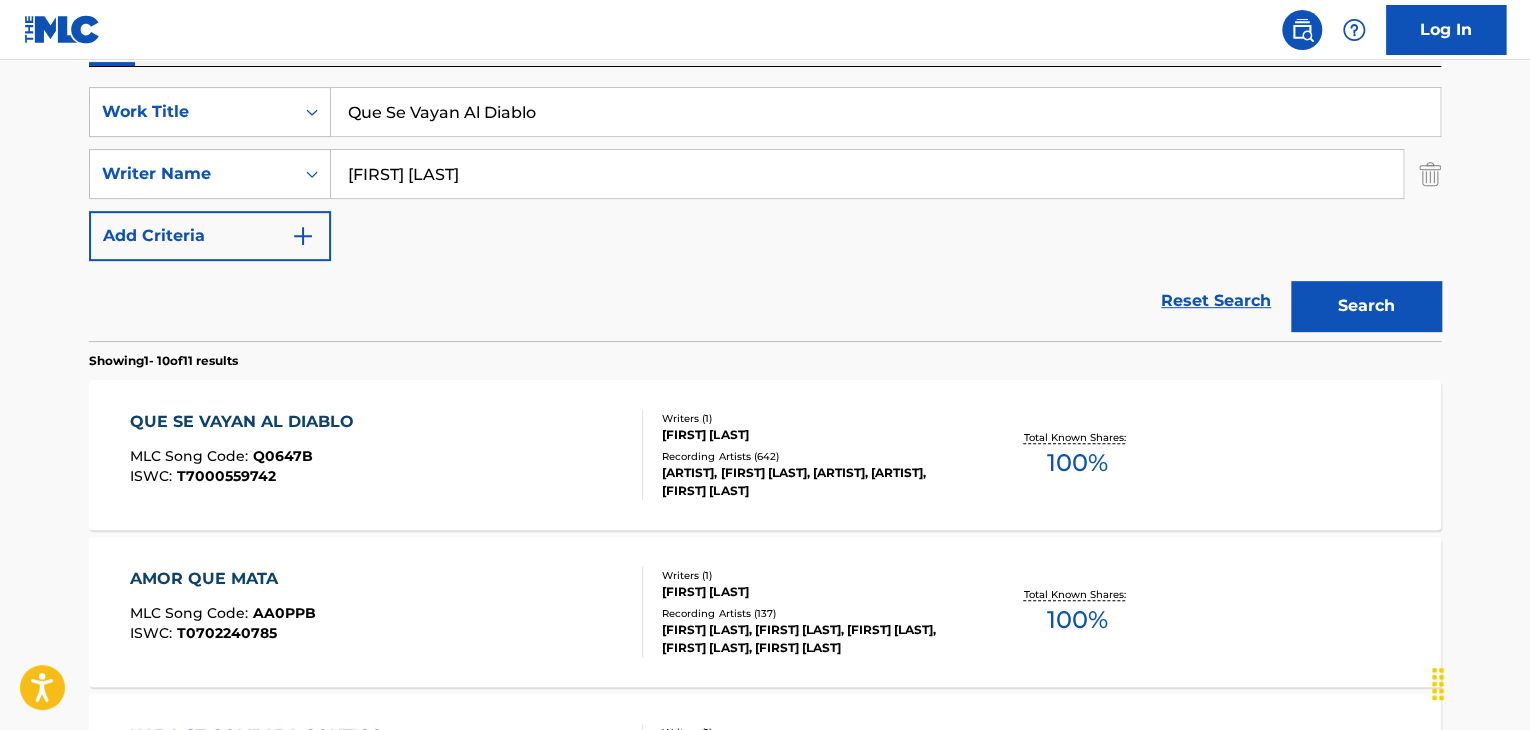 click on "QUE SE VAYAN AL DIABLO MLC Song Code : Q0647B ISWC : T7000559742" at bounding box center [387, 455] 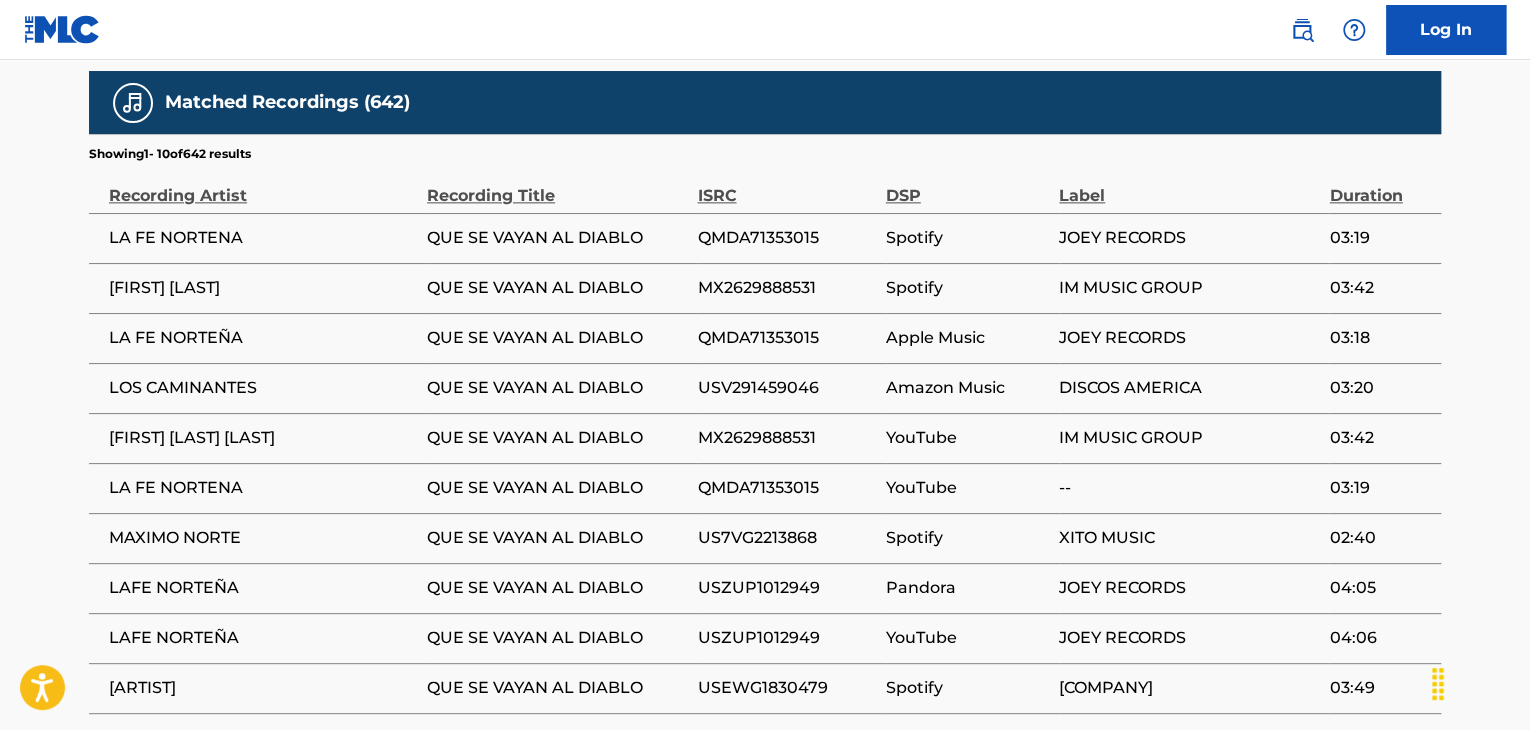 scroll, scrollTop: 1200, scrollLeft: 0, axis: vertical 